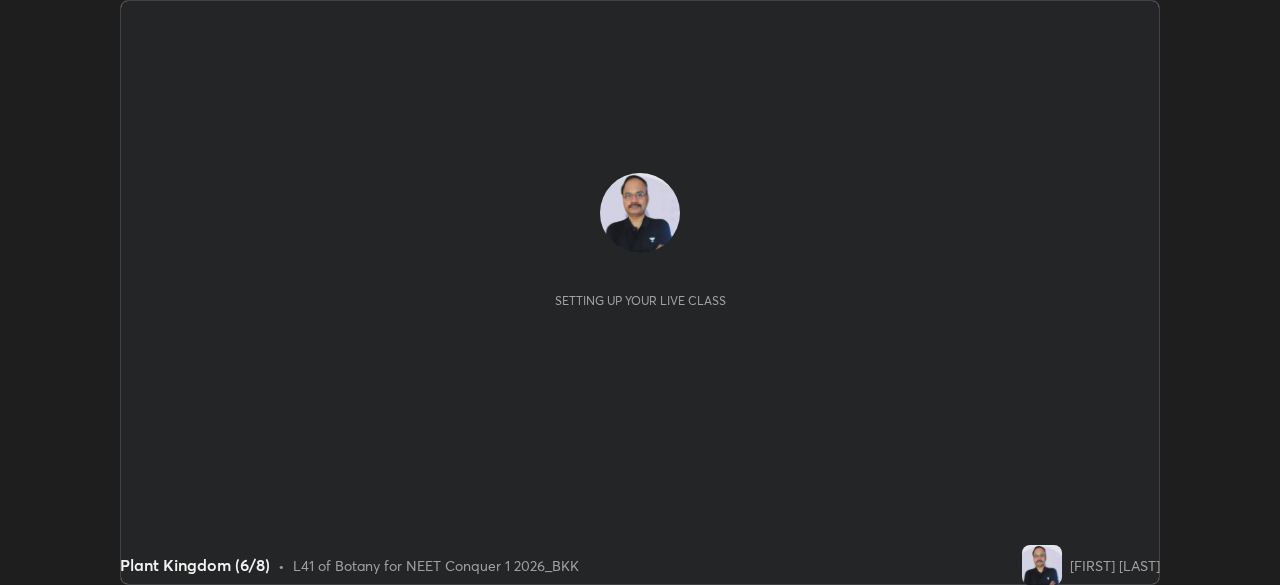 scroll, scrollTop: 0, scrollLeft: 0, axis: both 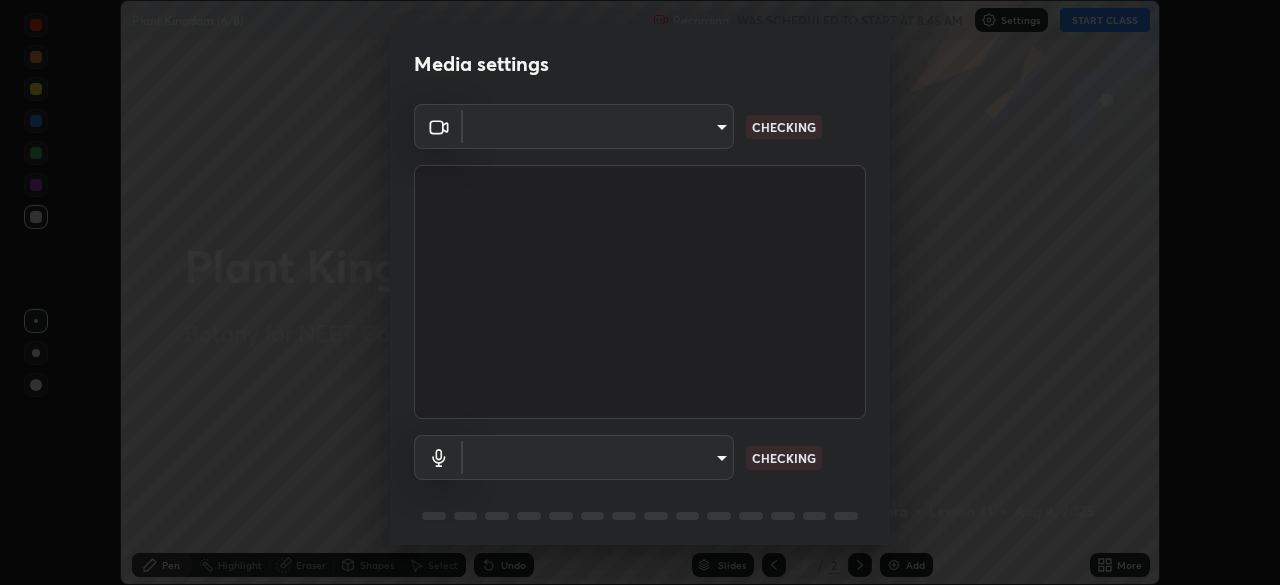 type on "f379f88c7eecd18b82443c427f5097107980474ccb0a7da4b49bb88eac045dbe" 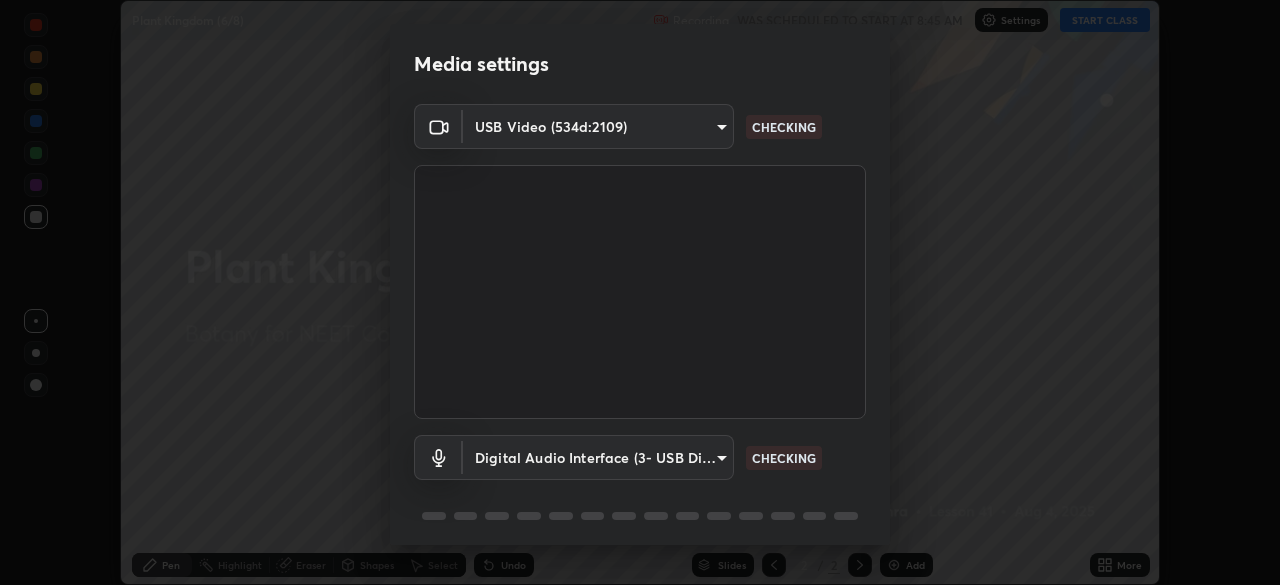 scroll, scrollTop: 71, scrollLeft: 0, axis: vertical 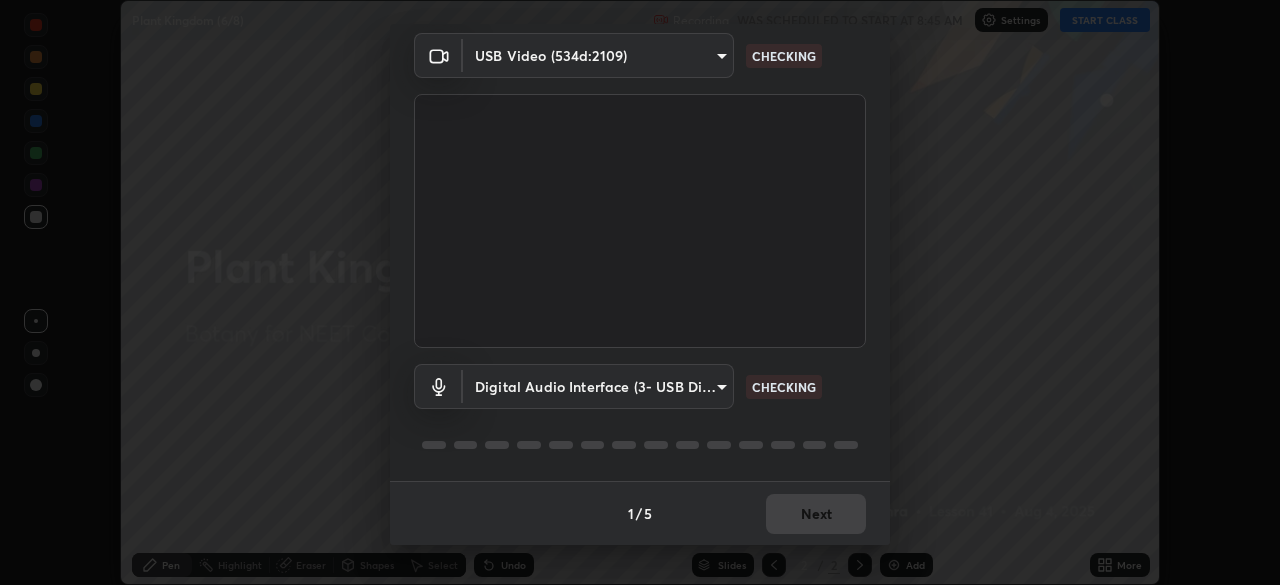 click on "Erase all Plant Kingdom (6/8) Recording WAS SCHEDULED TO START AT  8:45 AM Settings START CLASS Setting up your live class Plant Kingdom (6/8) • L41 of Botany for NEET Conquer 1 2026_BKK [FIRST] [LAST] Pen Highlight Eraser Shapes Select Undo Slides 2 / 2 Add More No doubts shared Encourage your learners to ask a doubt for better clarity Report an issue Reason for reporting Buffering Chat not working Audio - Video sync issue Educator video quality low ​ Attach an image Report Media settings USB Video (534d:2109) [HASH] CHECKING Digital Audio Interface (3- USB Digital Audio) [HASH] CHECKING 1 / 5 Next" at bounding box center [640, 292] 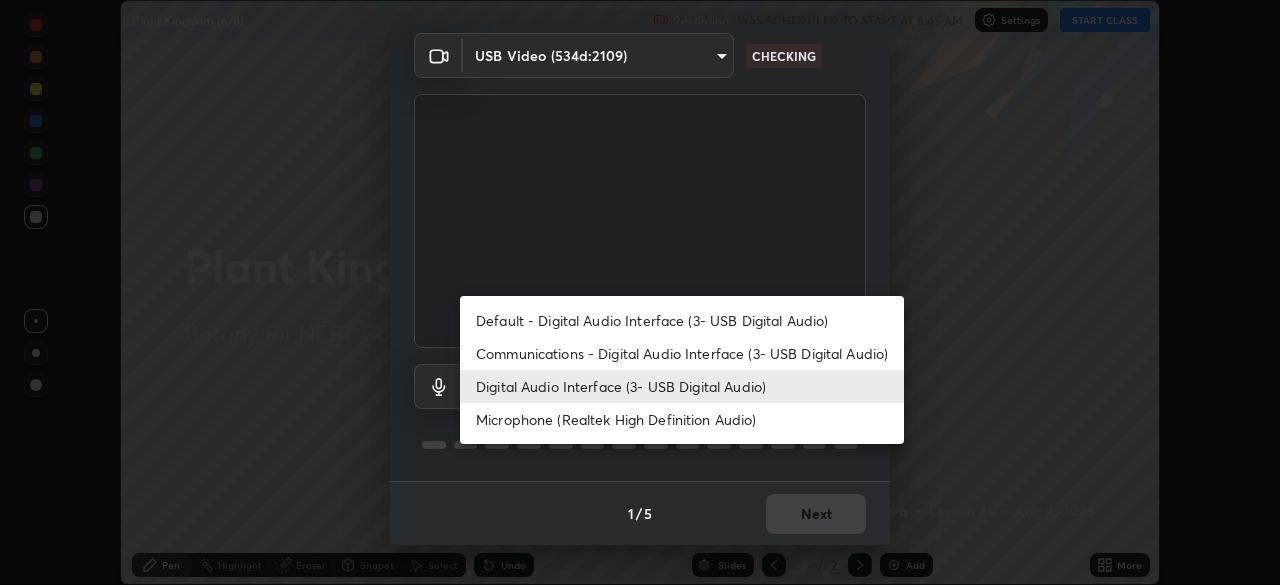 click on "Microphone (Realtek High Definition Audio)" at bounding box center (682, 419) 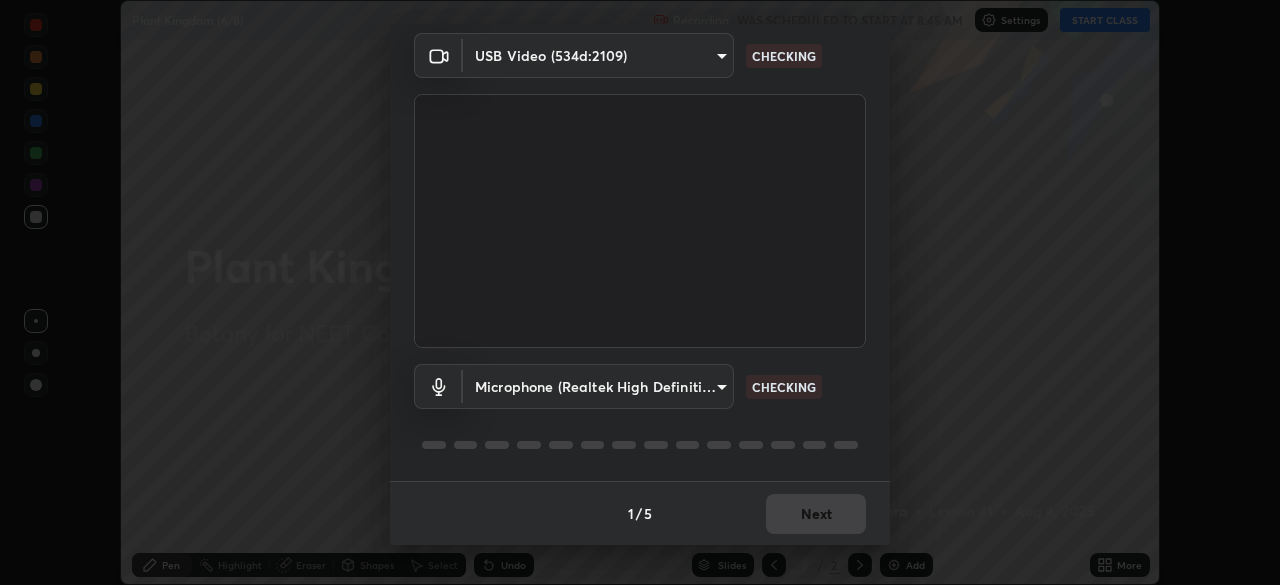 click on "Erase all Plant Kingdom (6/8) Recording WAS SCHEDULED TO START AT  8:45 AM Settings START CLASS Setting up your live class Plant Kingdom (6/8) • L41 of Botany for NEET Conquer 1 2026_BKK [FIRST] [LAST] Pen Highlight Eraser Shapes Select Undo Slides 2 / 2 Add More No doubts shared Encourage your learners to ask a doubt for better clarity Report an issue Reason for reporting Buffering Chat not working Audio - Video sync issue Educator video quality low ​ Attach an image Report Media settings USB Video (534d:2109) [HASH] CHECKING Microphone (Realtek High Definition Audio) [HASH] CHECKING 1 / 5 Next" at bounding box center [640, 292] 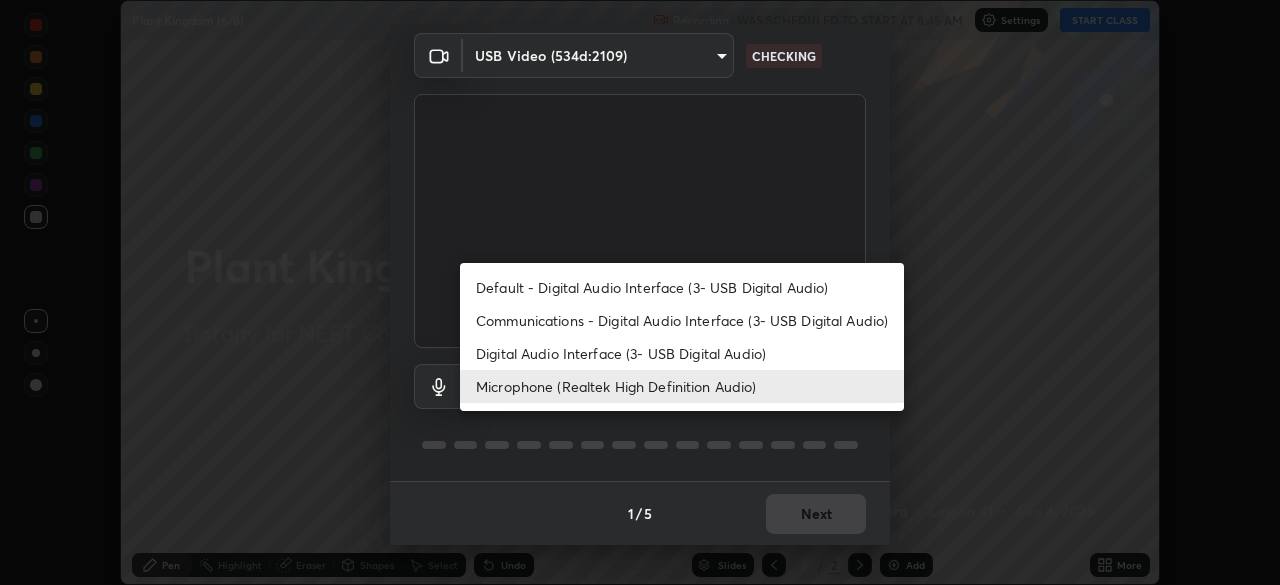 click on "Digital Audio Interface (3- USB Digital Audio)" at bounding box center (682, 353) 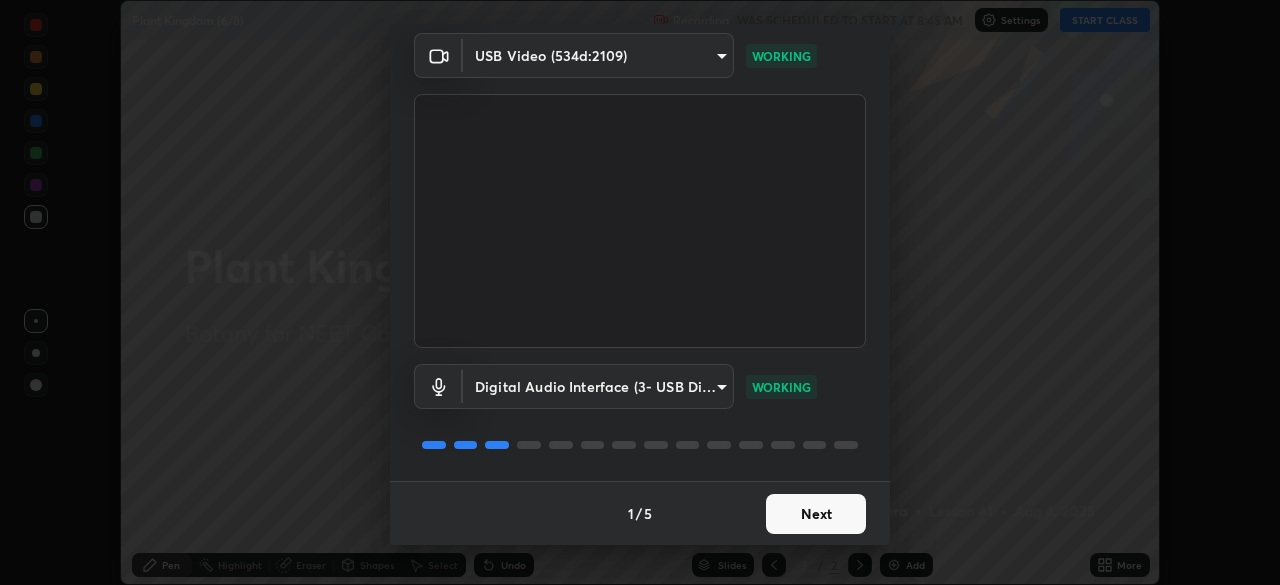 click on "Next" at bounding box center [816, 514] 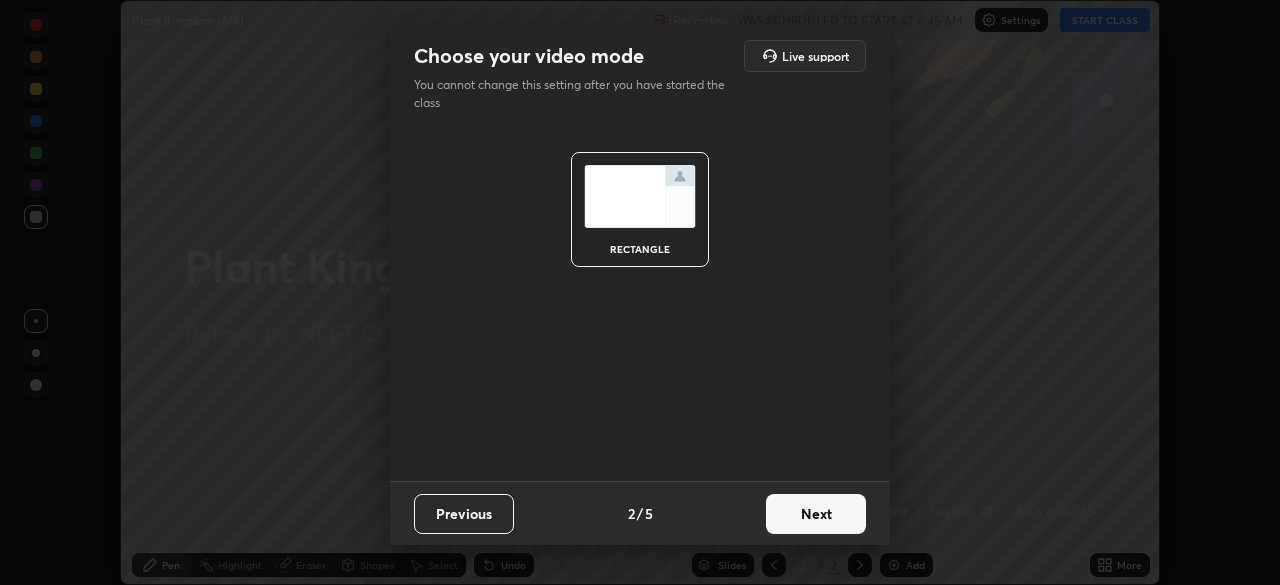 scroll, scrollTop: 0, scrollLeft: 0, axis: both 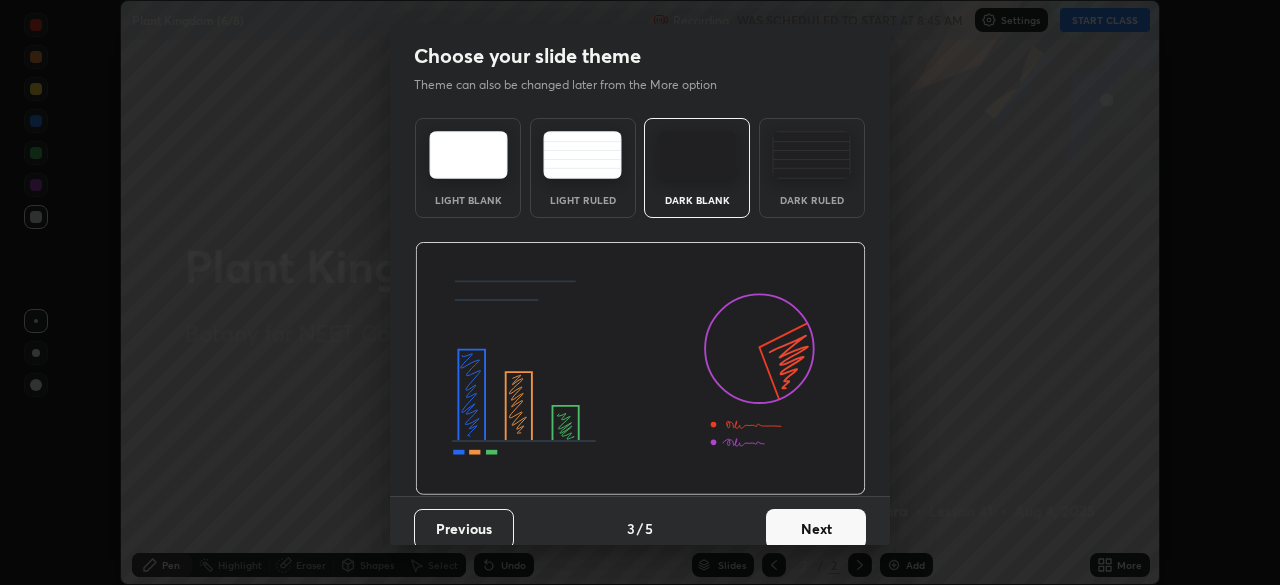 click on "Next" at bounding box center [816, 529] 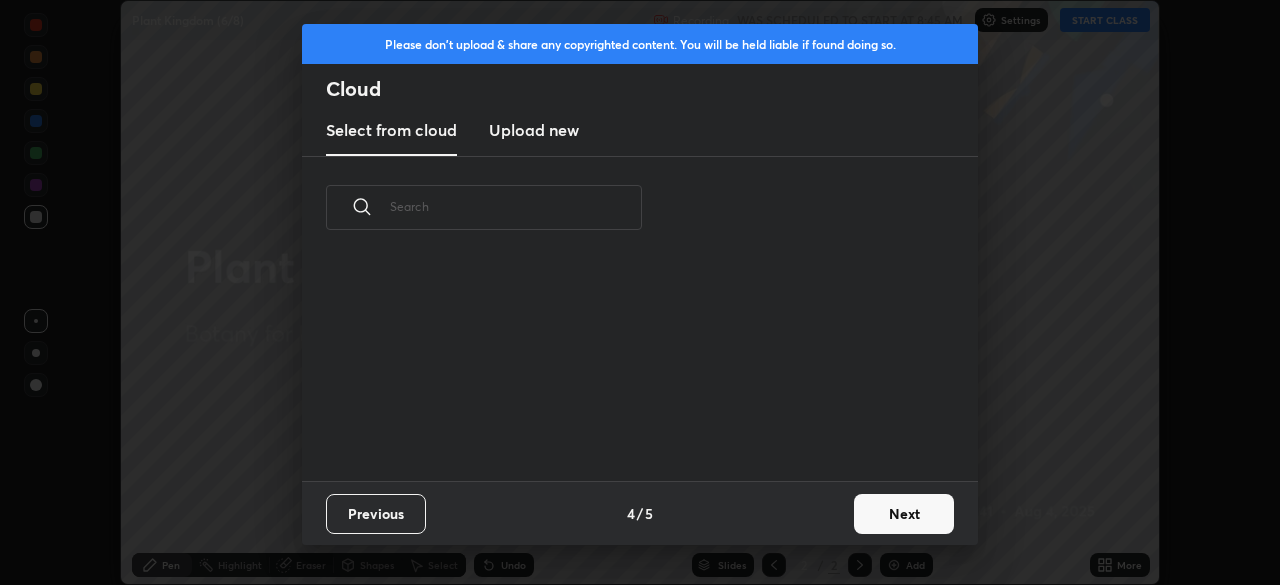 click on "Next" at bounding box center [904, 514] 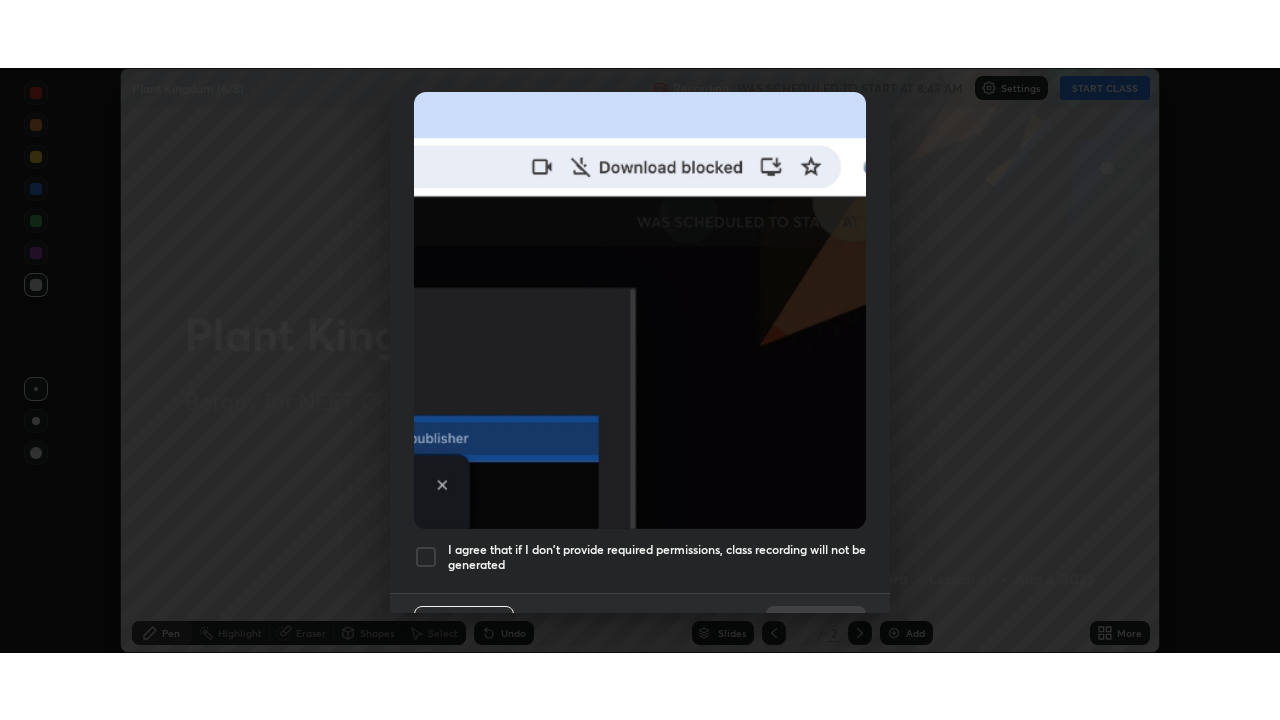 scroll, scrollTop: 479, scrollLeft: 0, axis: vertical 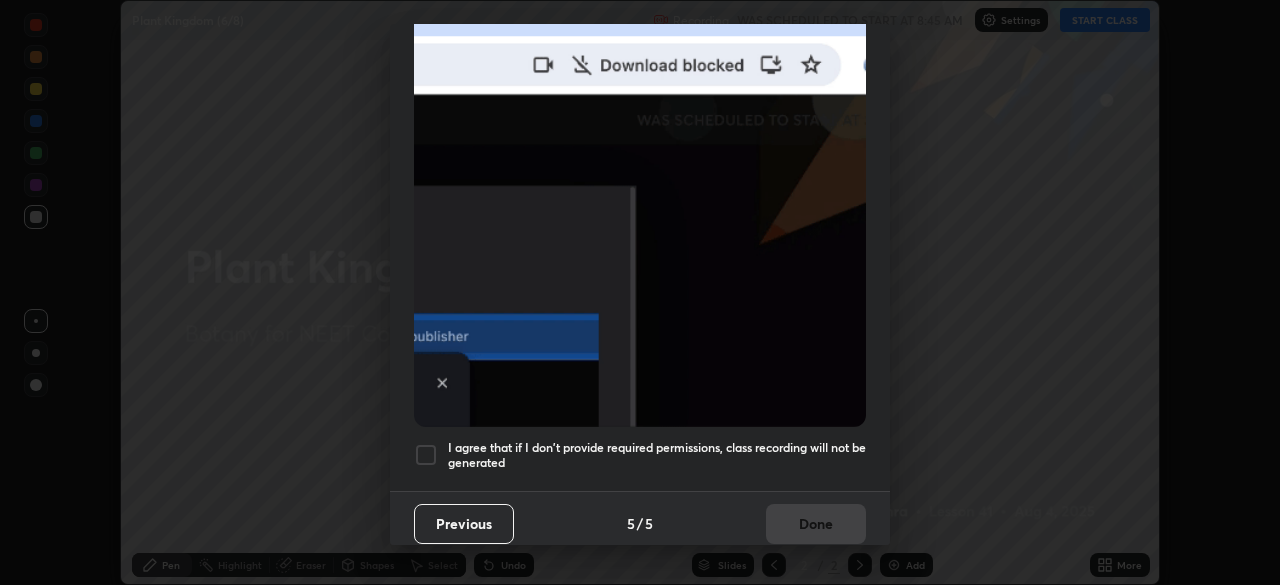click at bounding box center [426, 455] 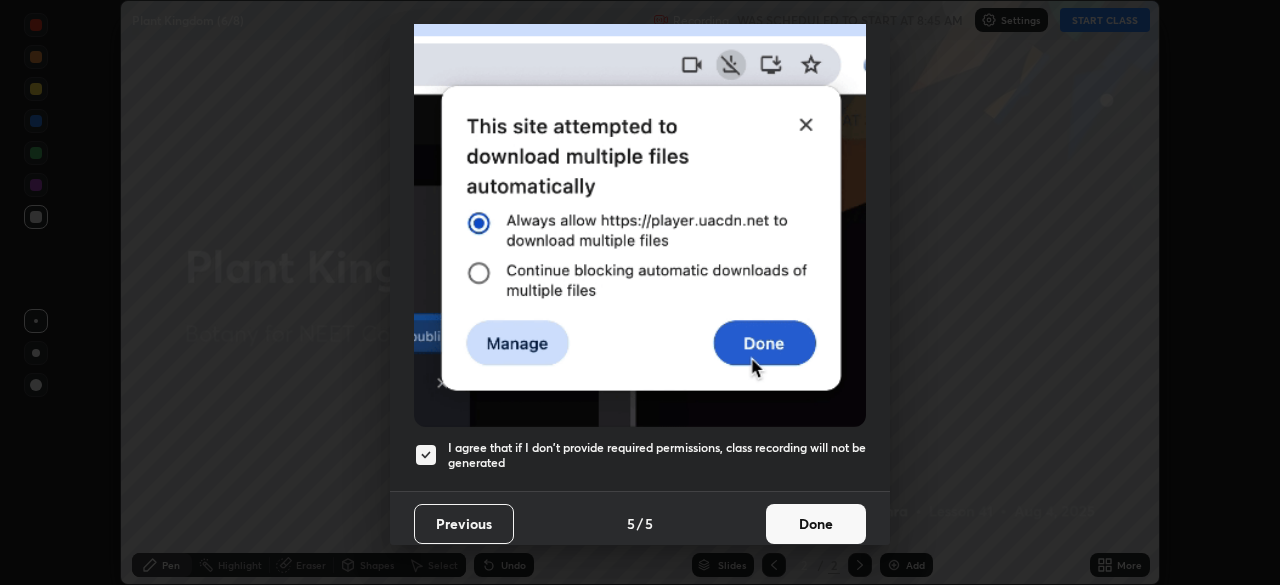 click on "Done" at bounding box center (816, 524) 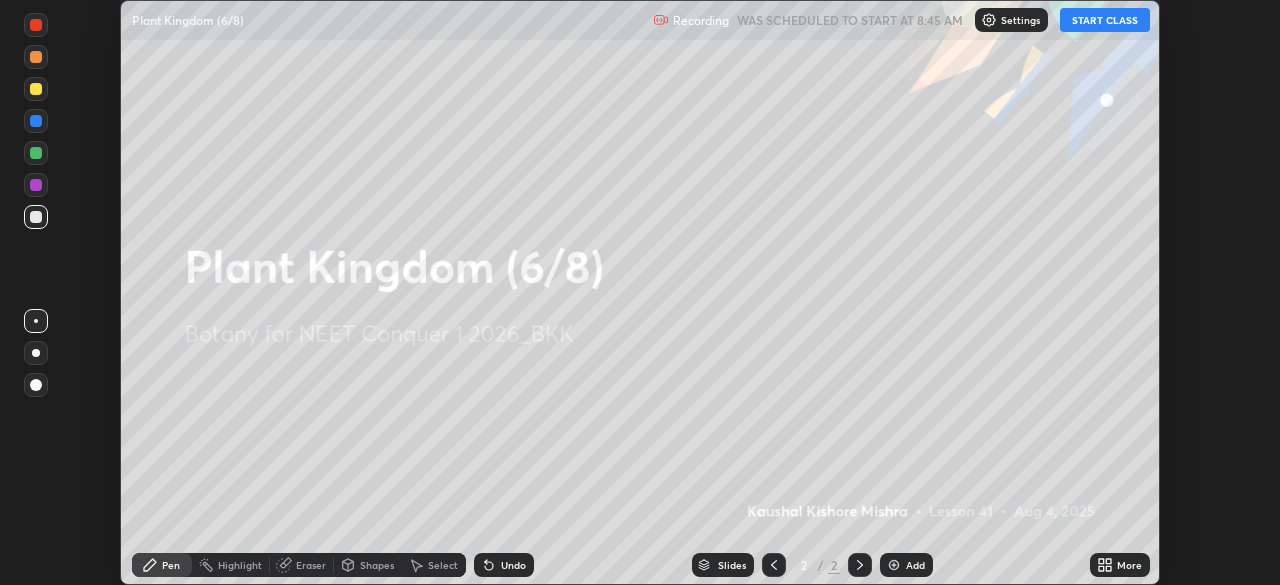 click 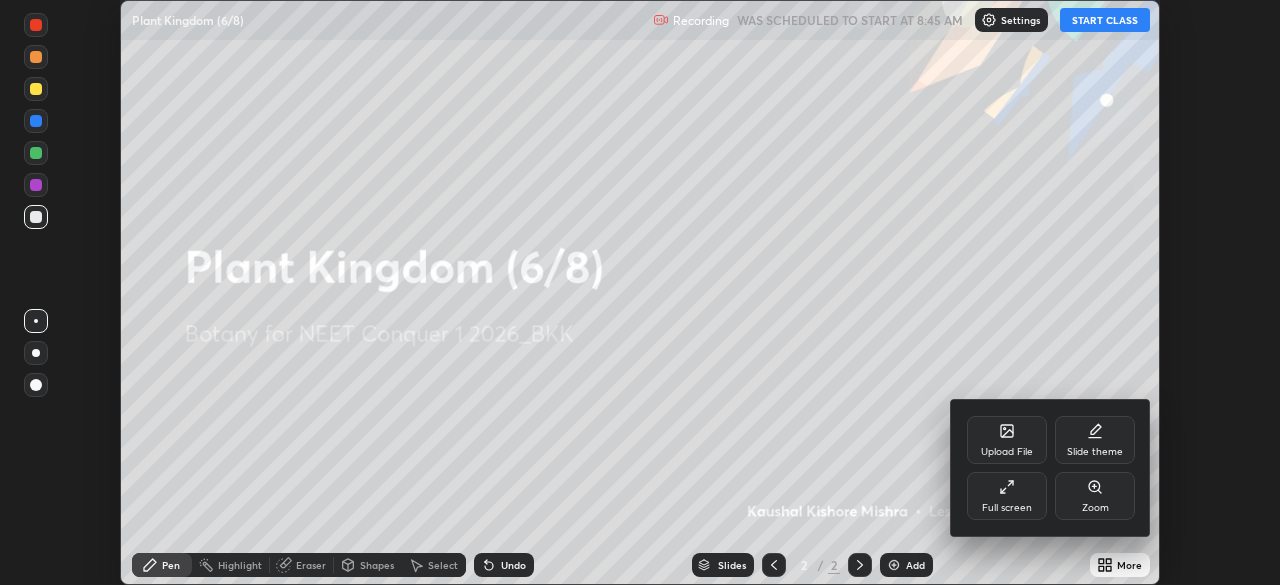 click on "Full screen" at bounding box center [1007, 496] 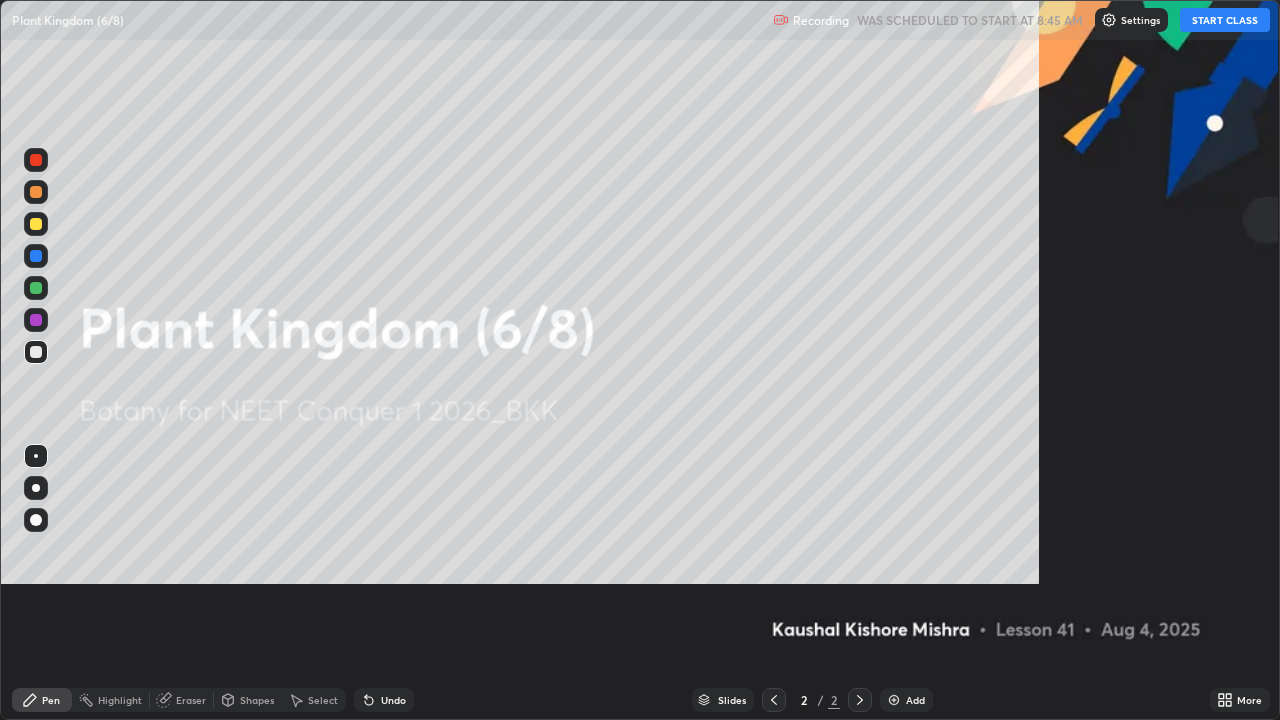 scroll, scrollTop: 99280, scrollLeft: 98720, axis: both 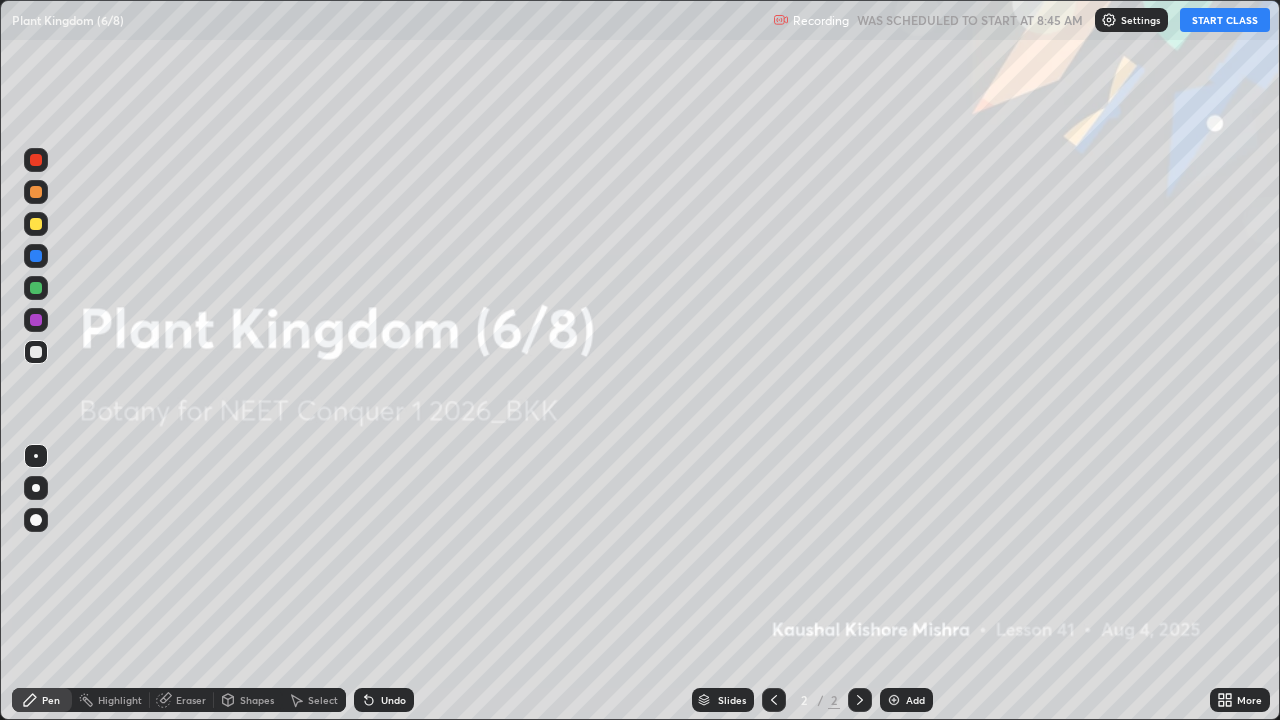 click on "START CLASS" at bounding box center (1225, 20) 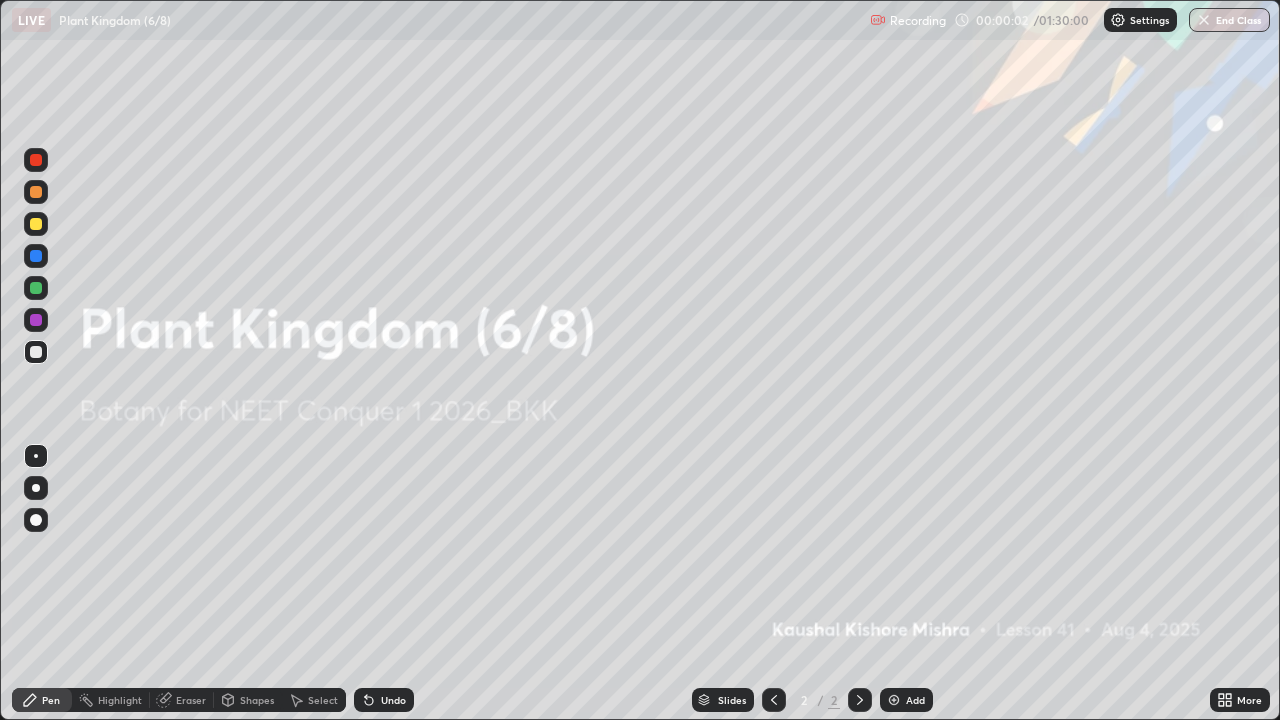 click at bounding box center (894, 700) 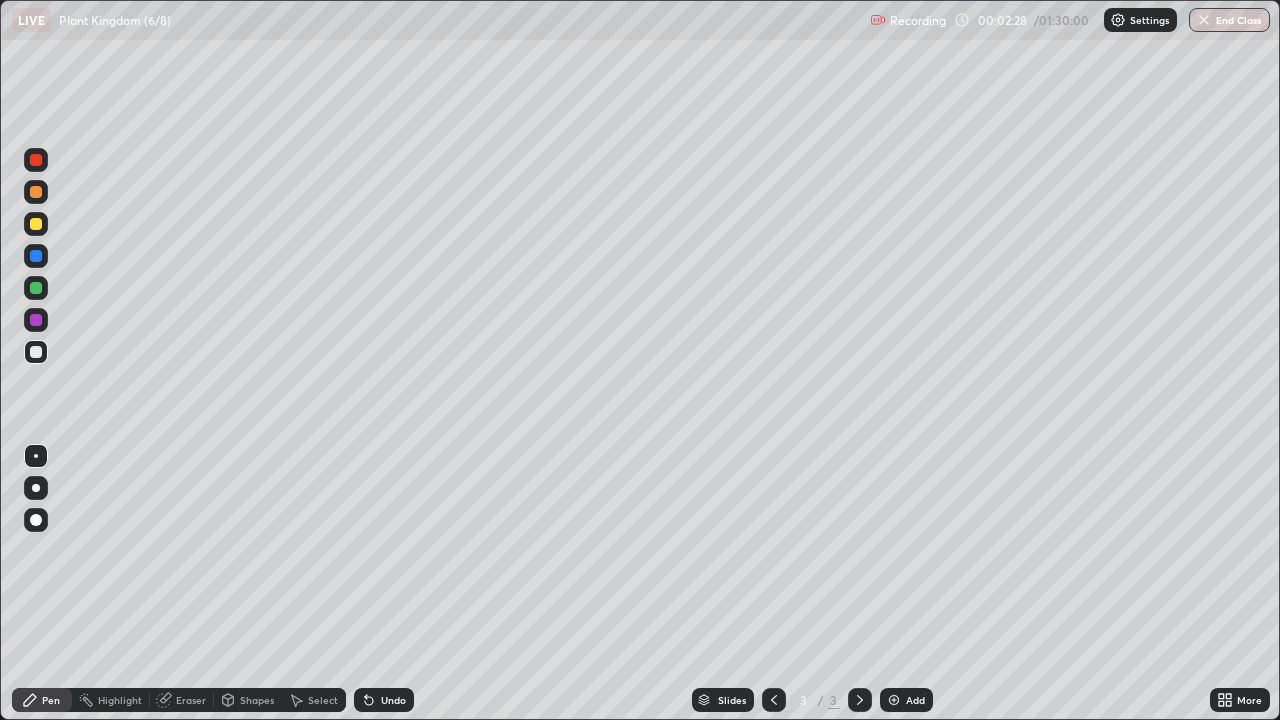 click on "Eraser" at bounding box center (191, 700) 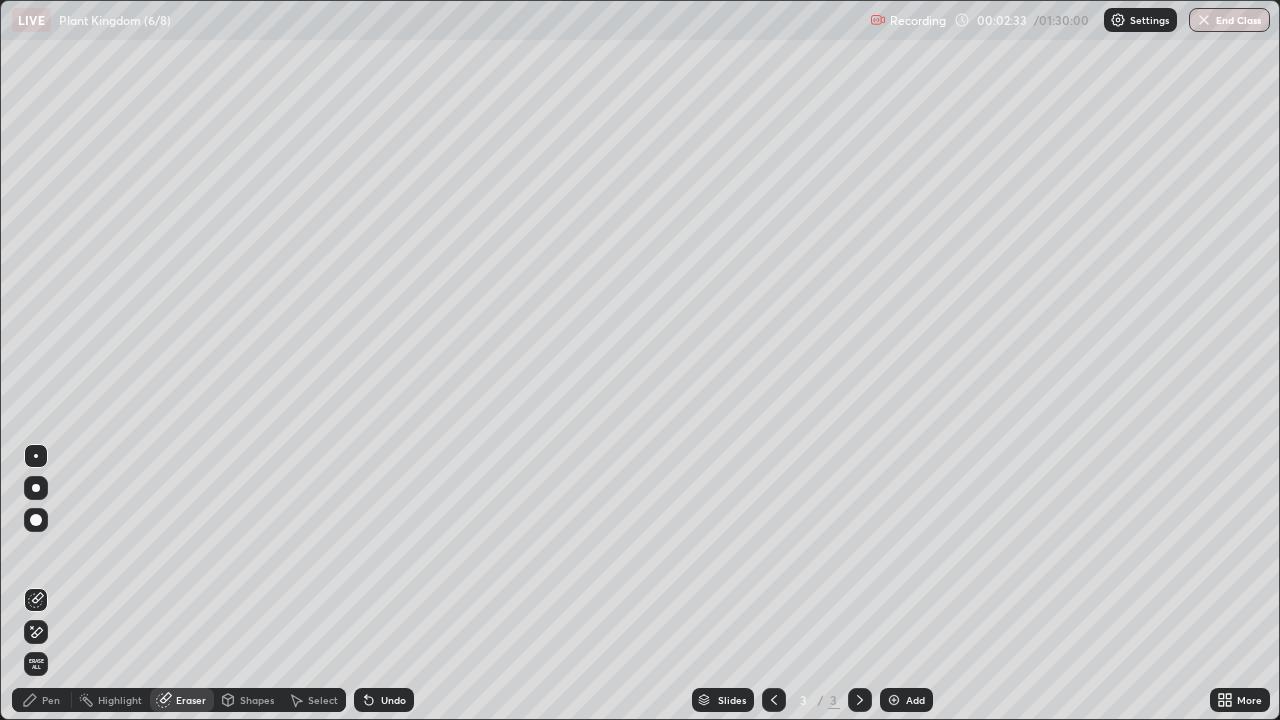 click on "Pen" at bounding box center (51, 700) 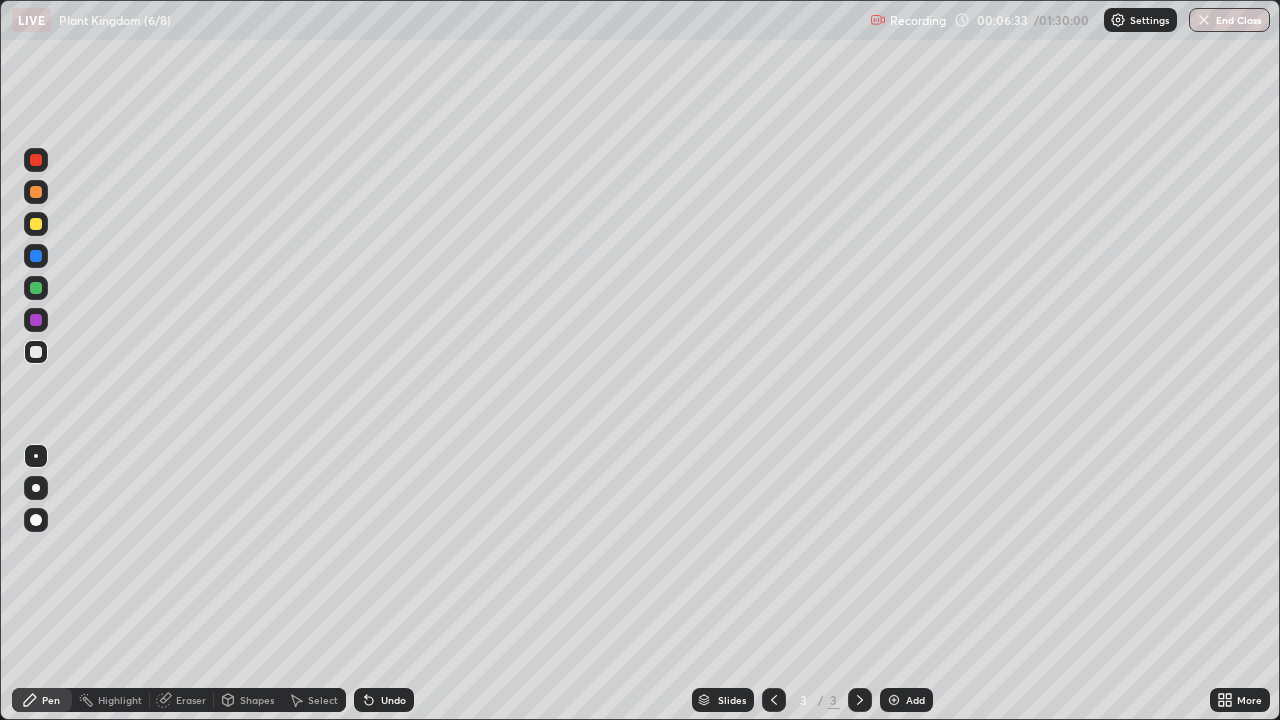 click on "Eraser" at bounding box center [191, 700] 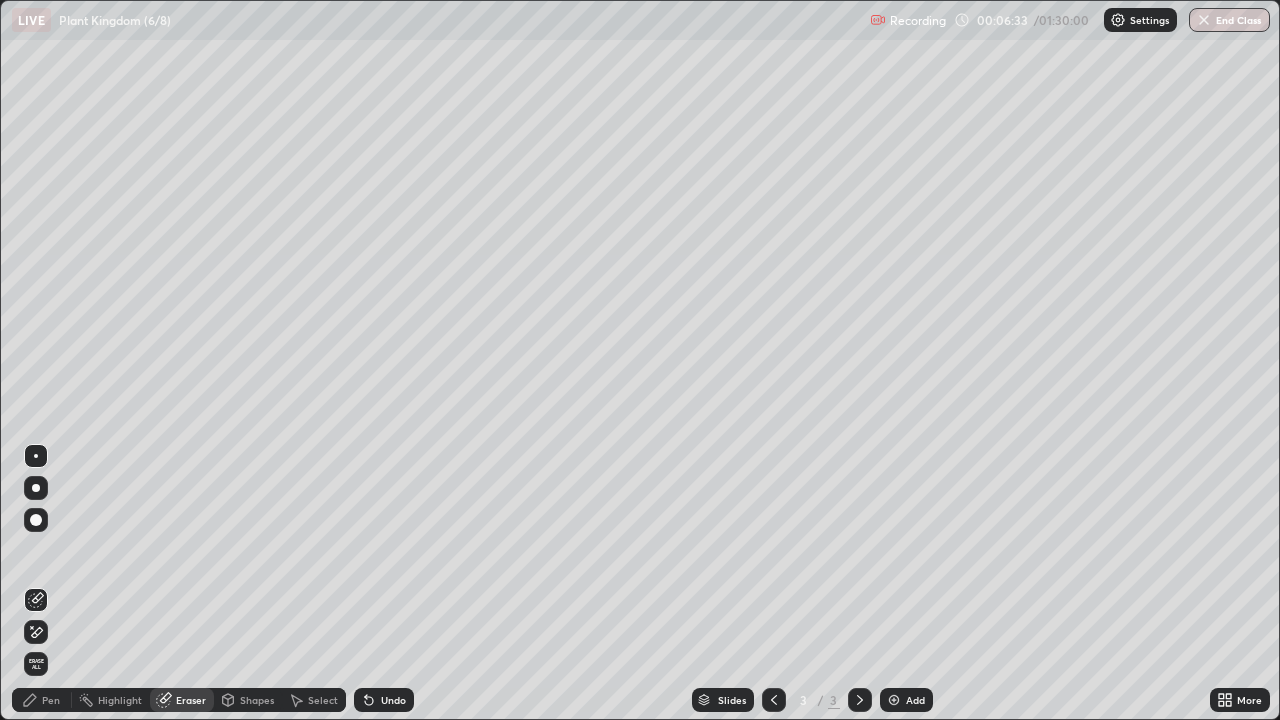 click at bounding box center (36, 520) 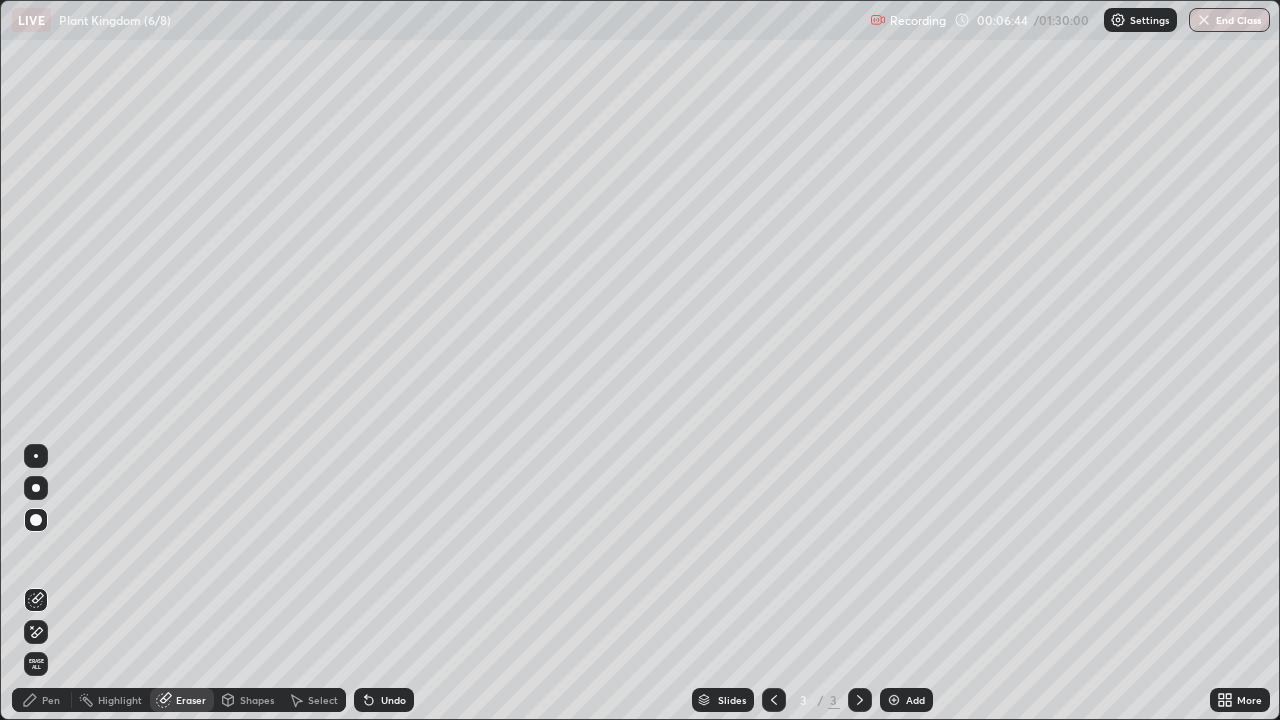click on "Pen" at bounding box center (42, 700) 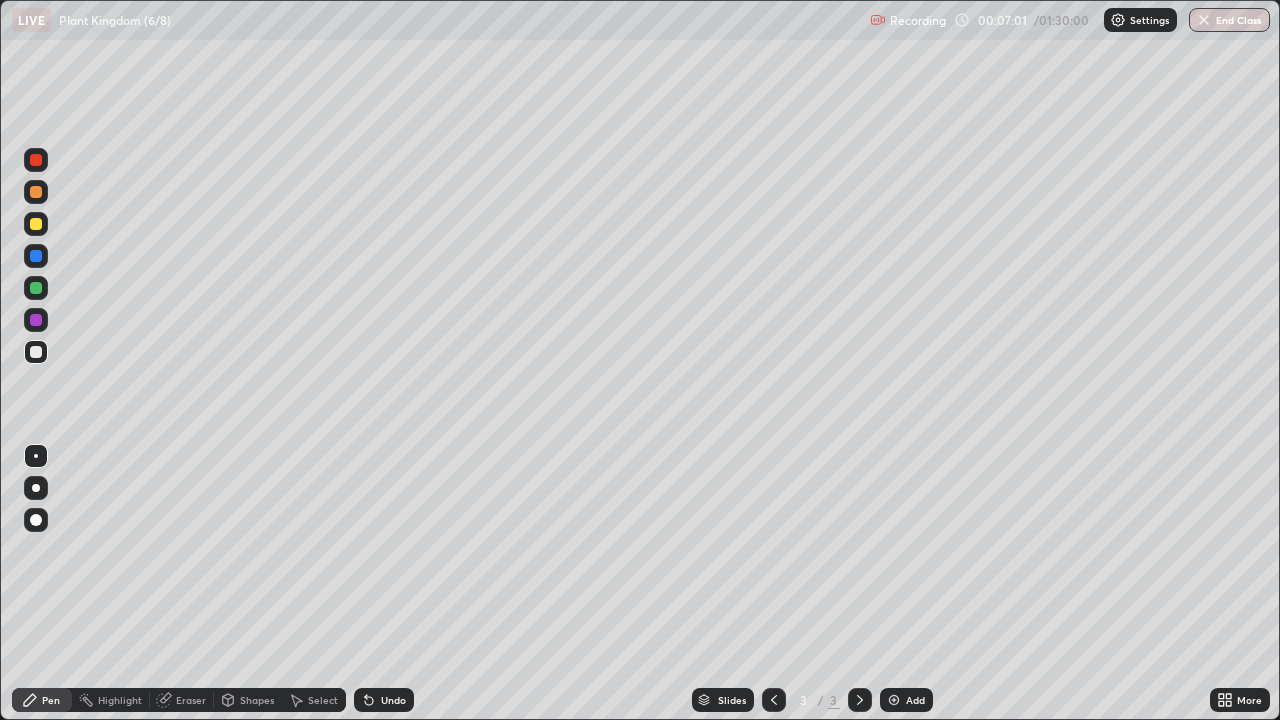 click at bounding box center [36, 224] 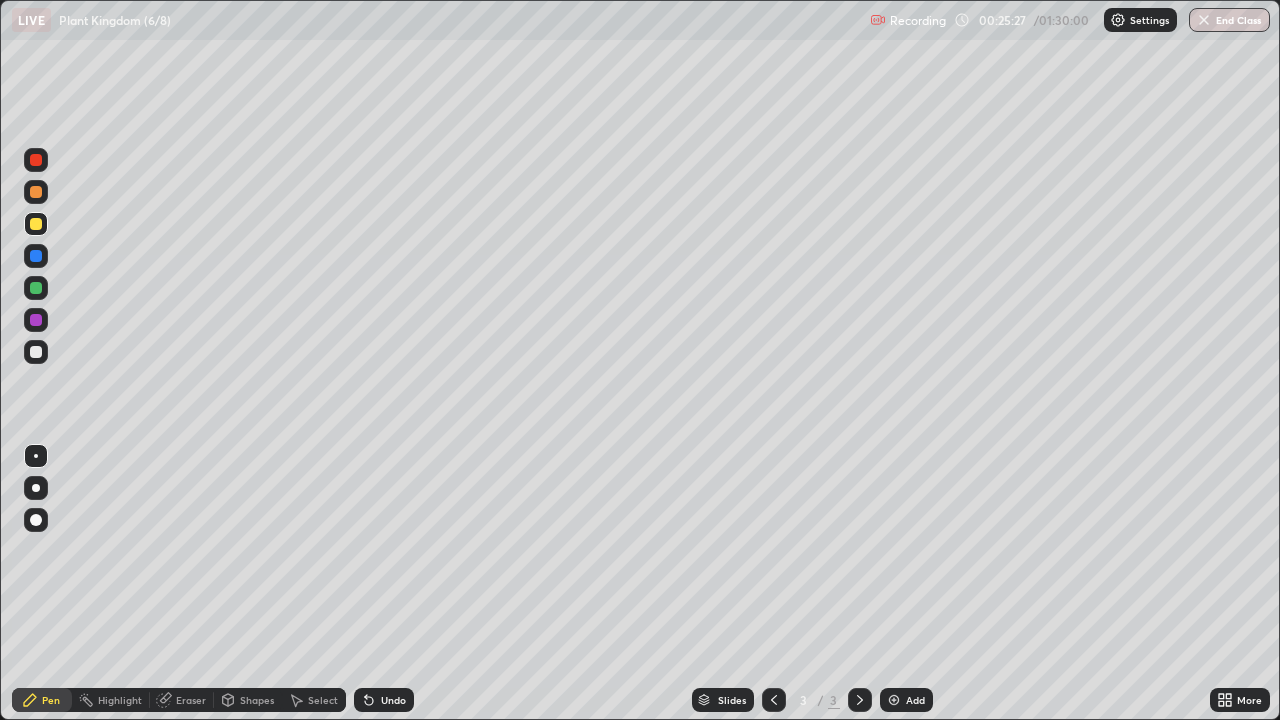 click at bounding box center (36, 288) 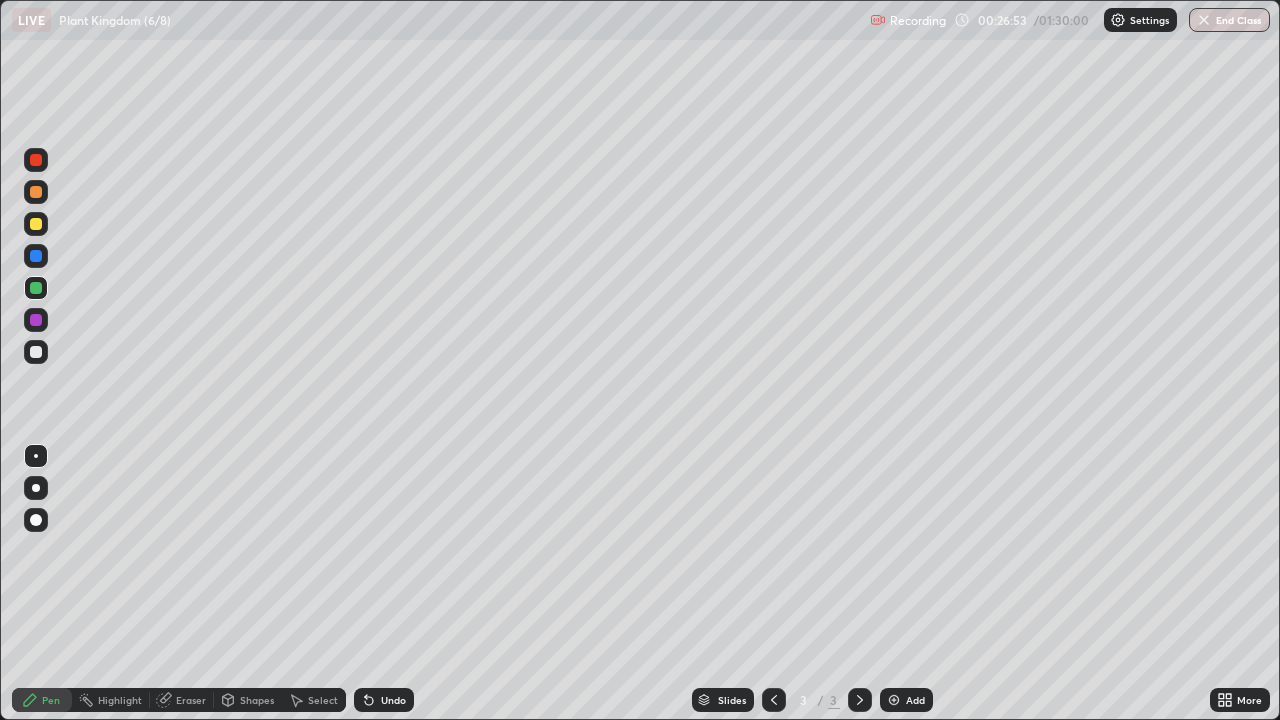 click at bounding box center (894, 700) 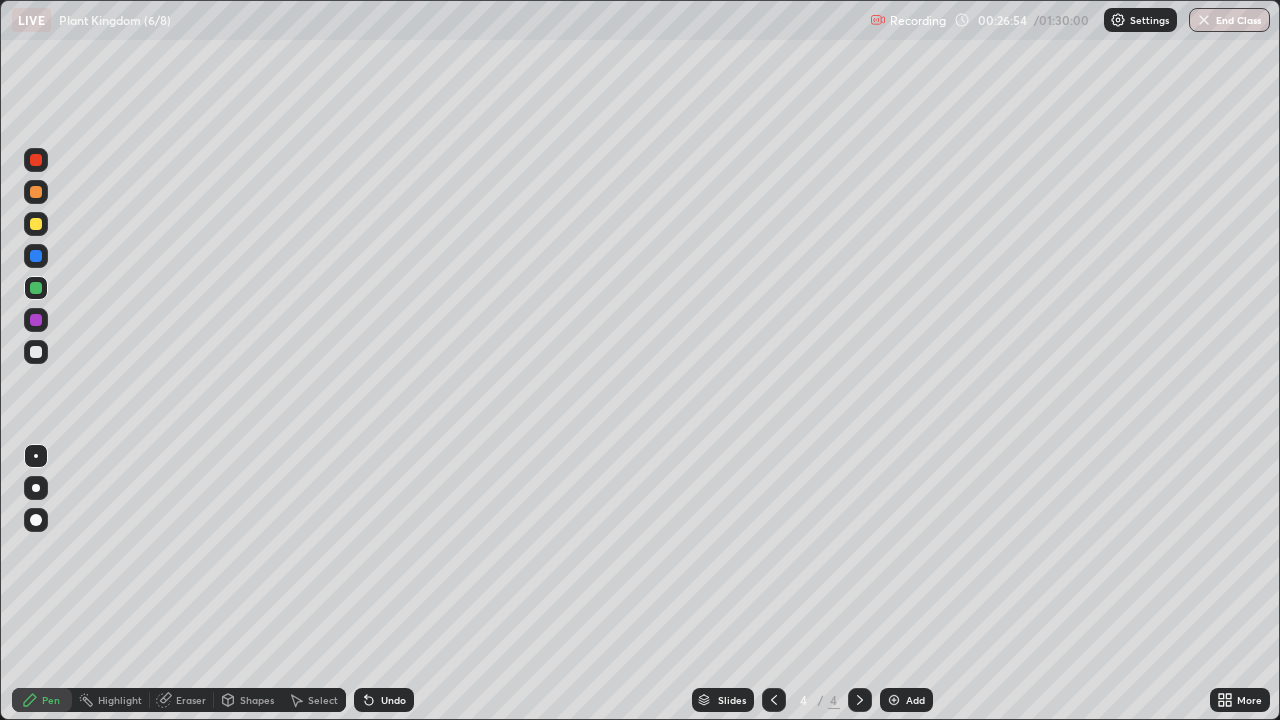 click at bounding box center (36, 352) 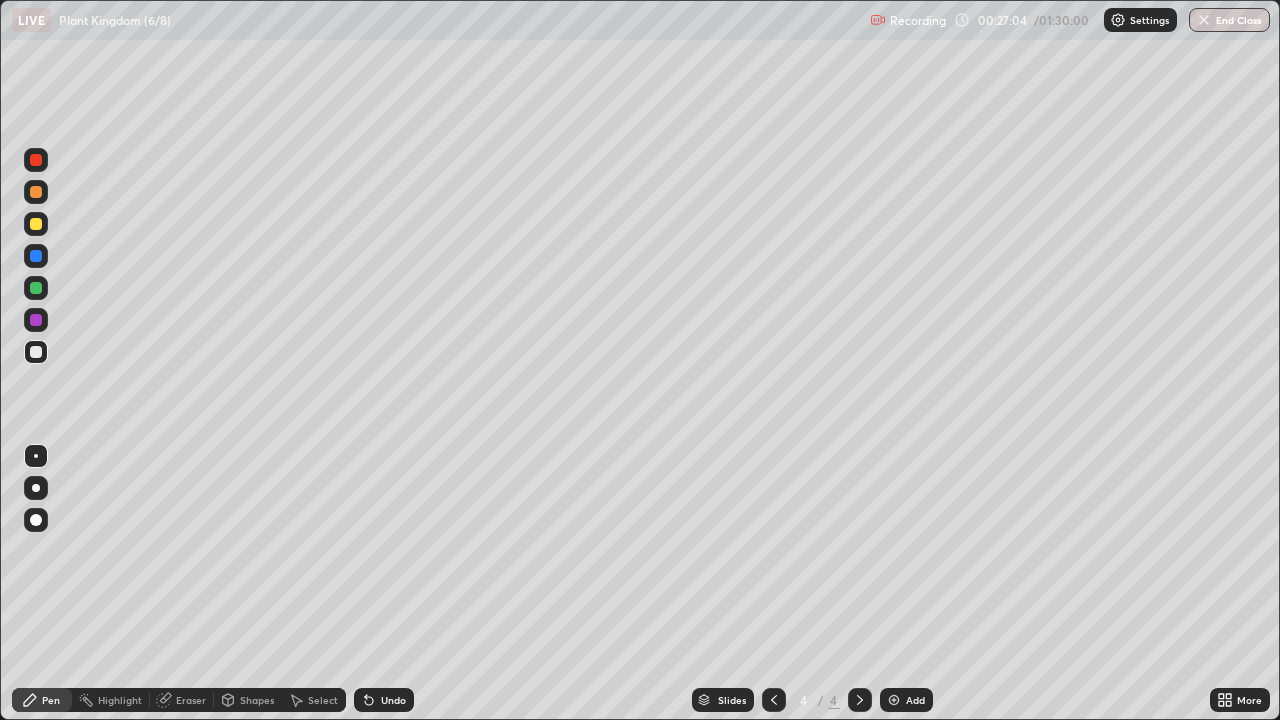 click at bounding box center [36, 288] 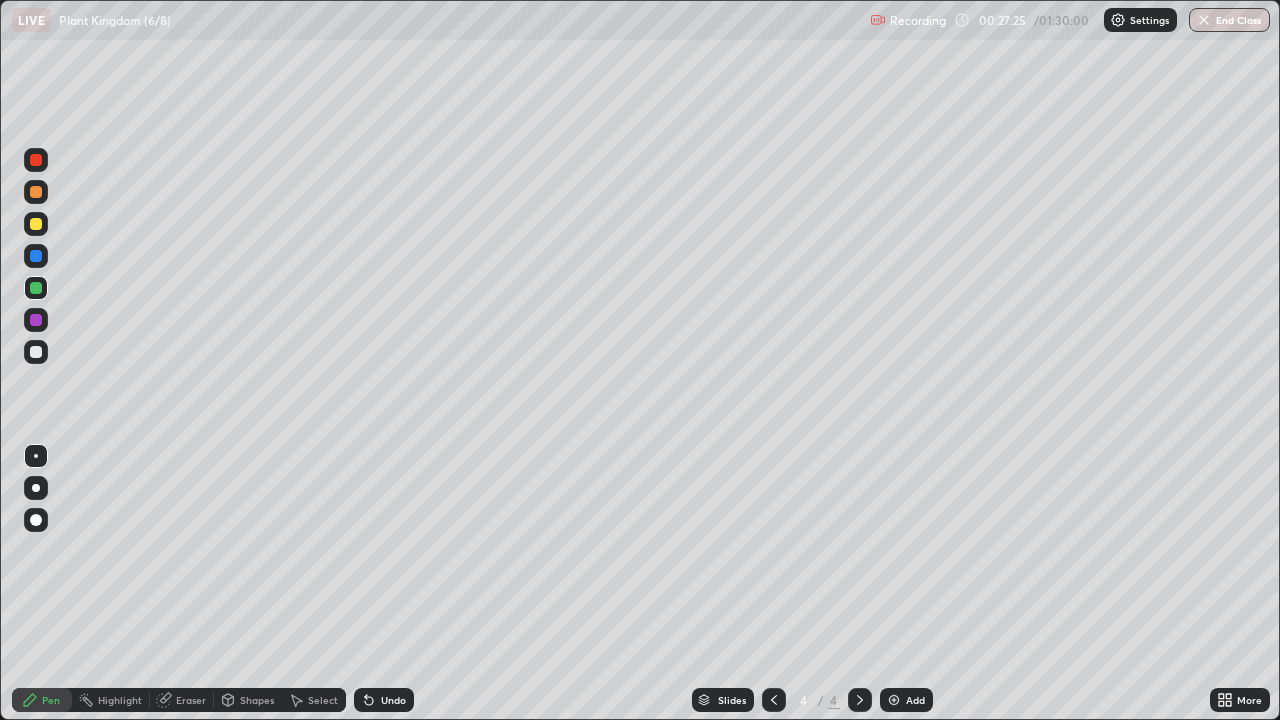 click at bounding box center [36, 224] 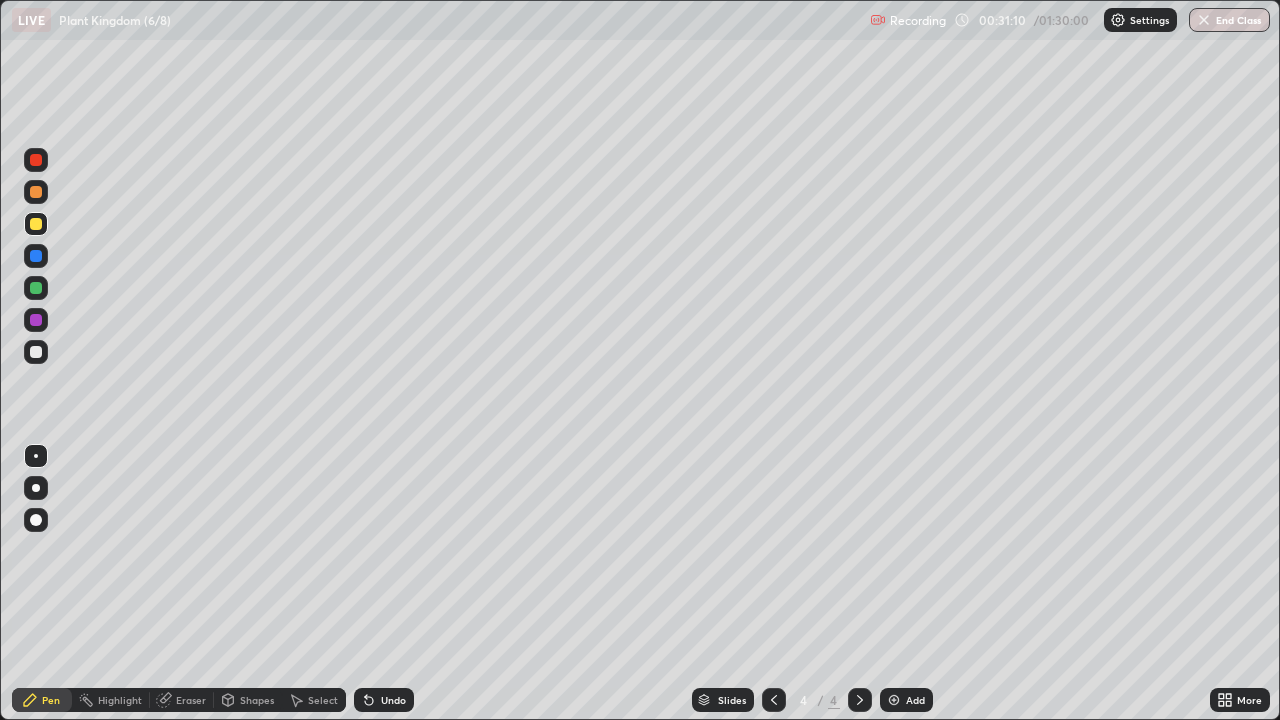 click at bounding box center [894, 700] 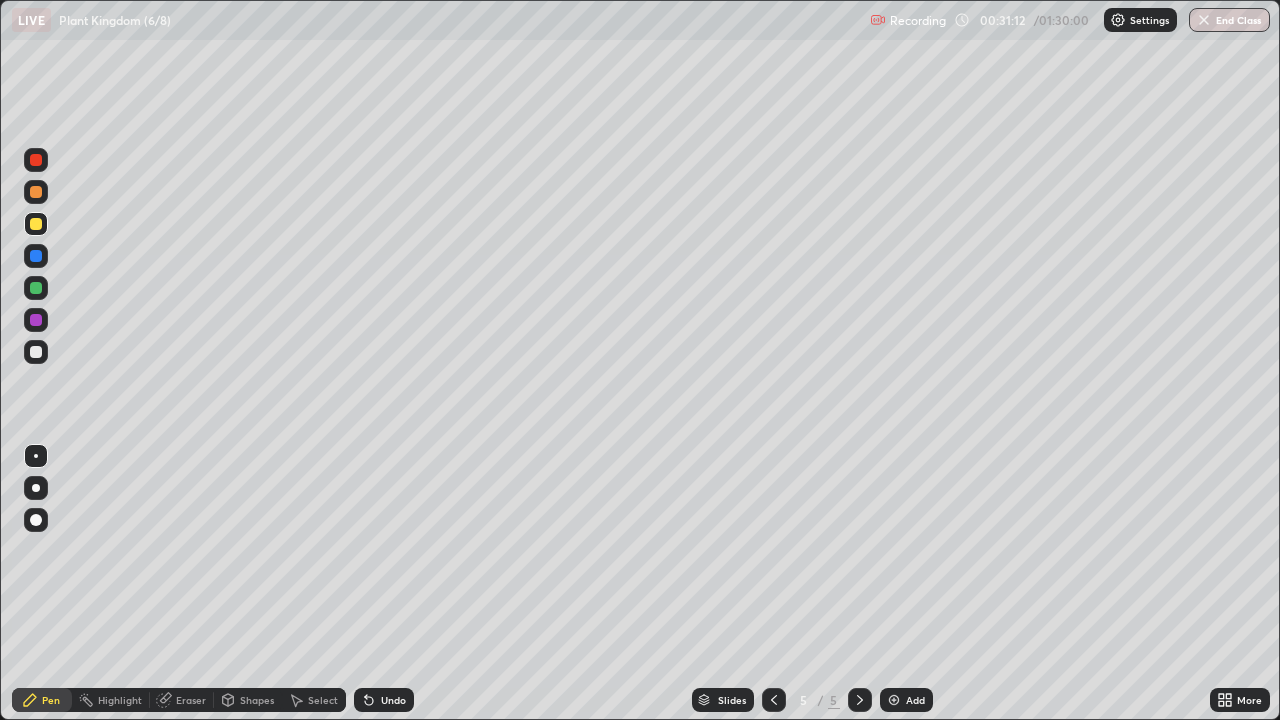 click at bounding box center (36, 352) 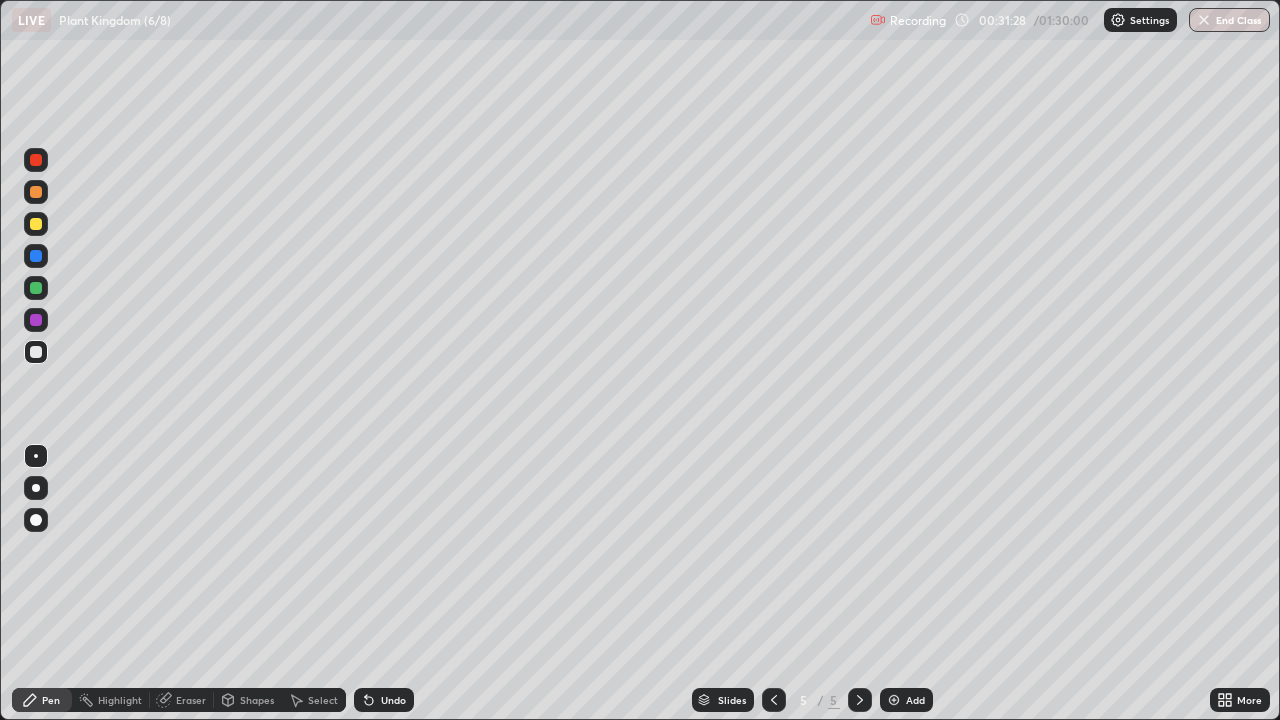 click at bounding box center [36, 224] 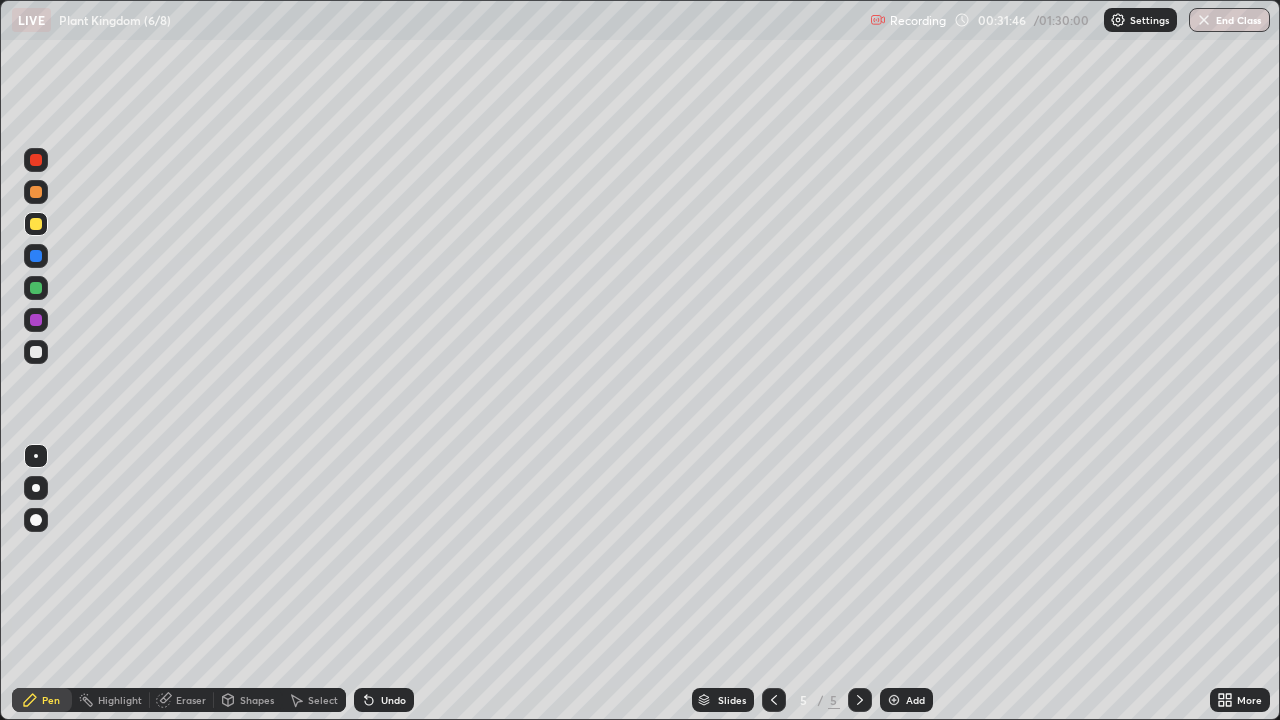 click at bounding box center [36, 288] 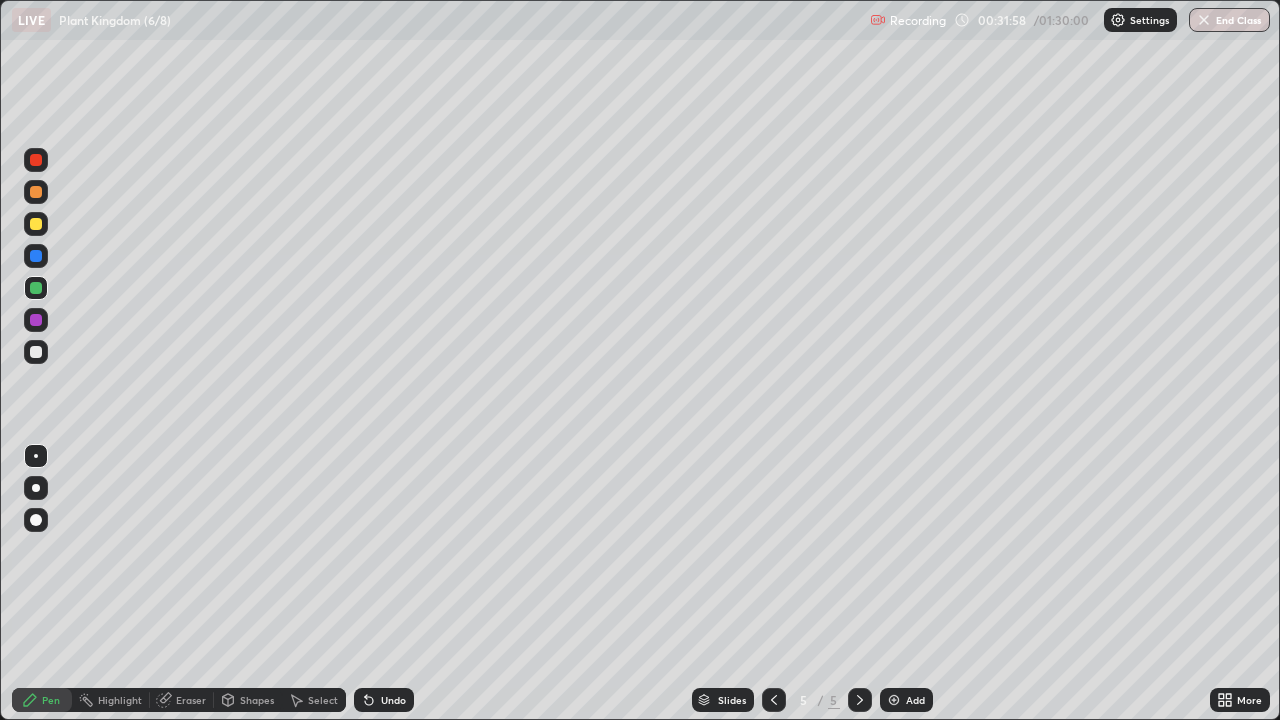 click at bounding box center [36, 224] 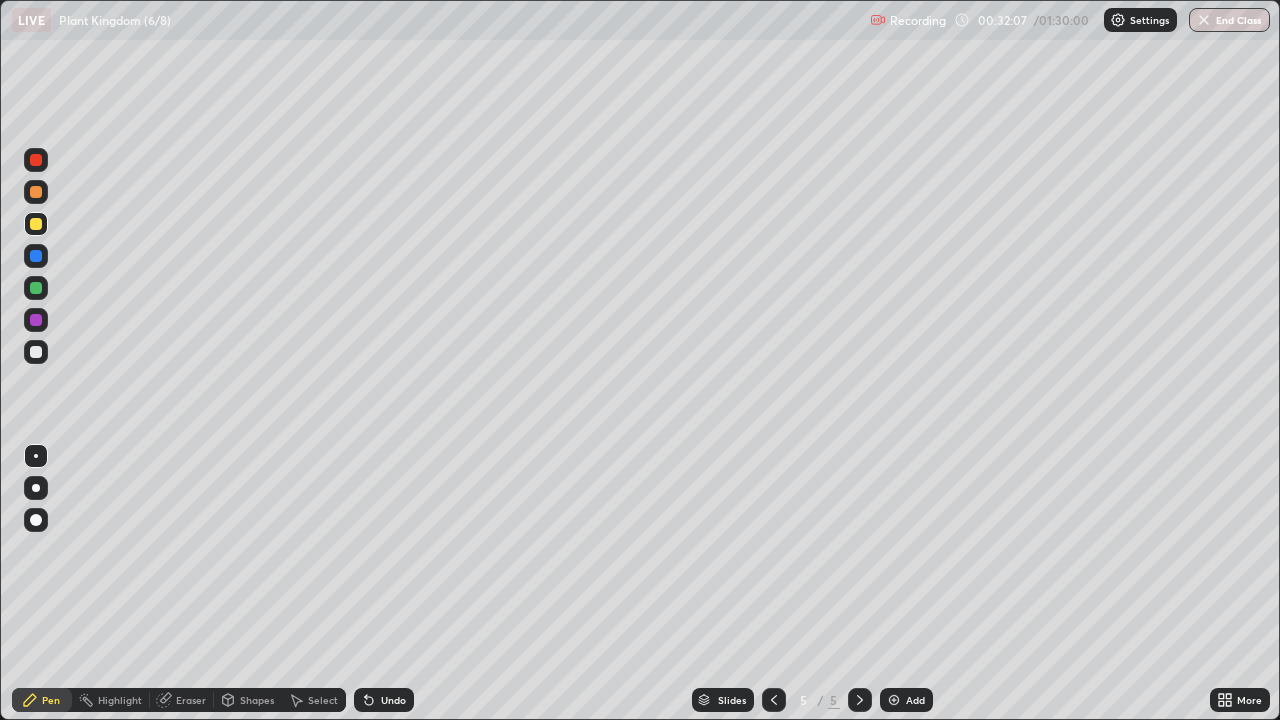 click at bounding box center [36, 288] 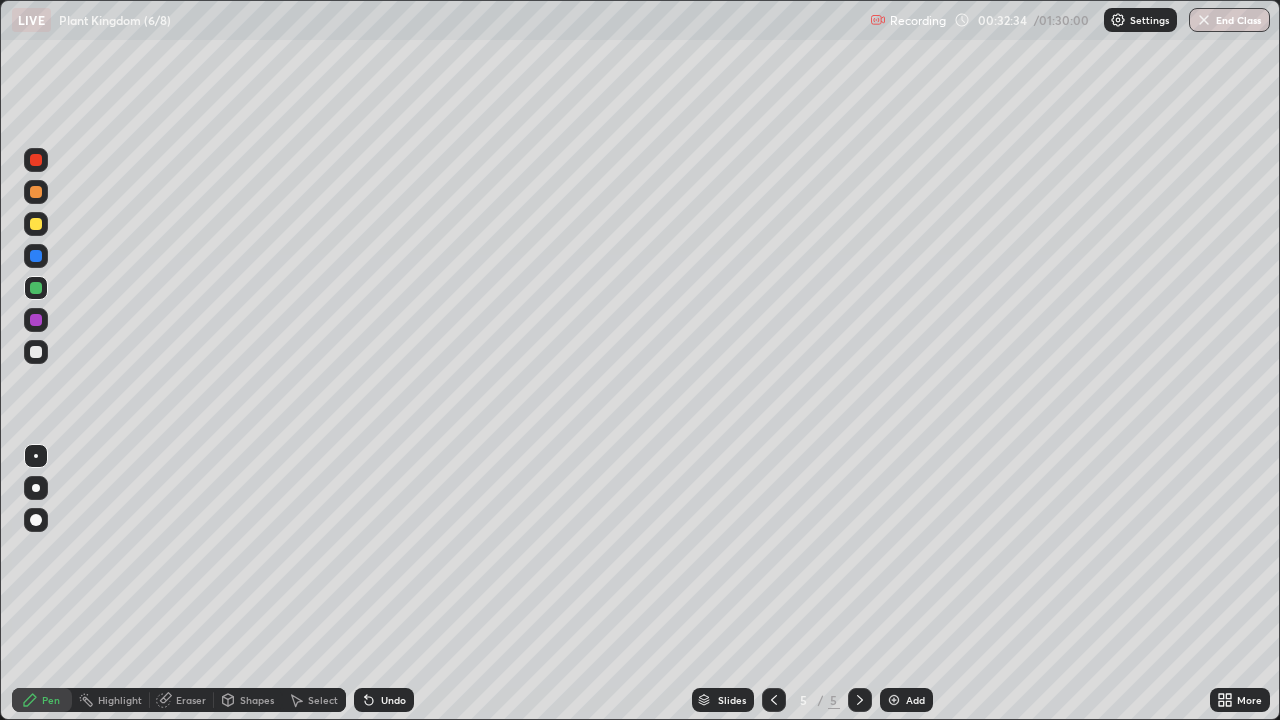 click at bounding box center (36, 352) 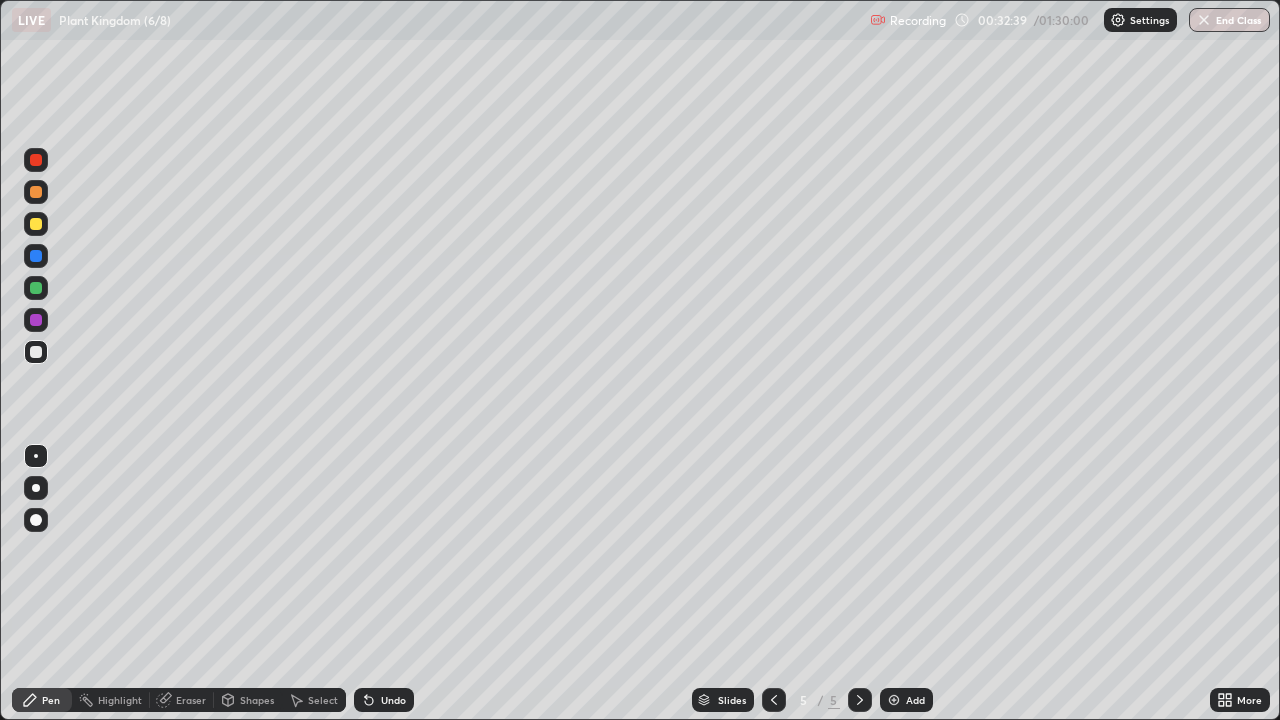 click at bounding box center (36, 224) 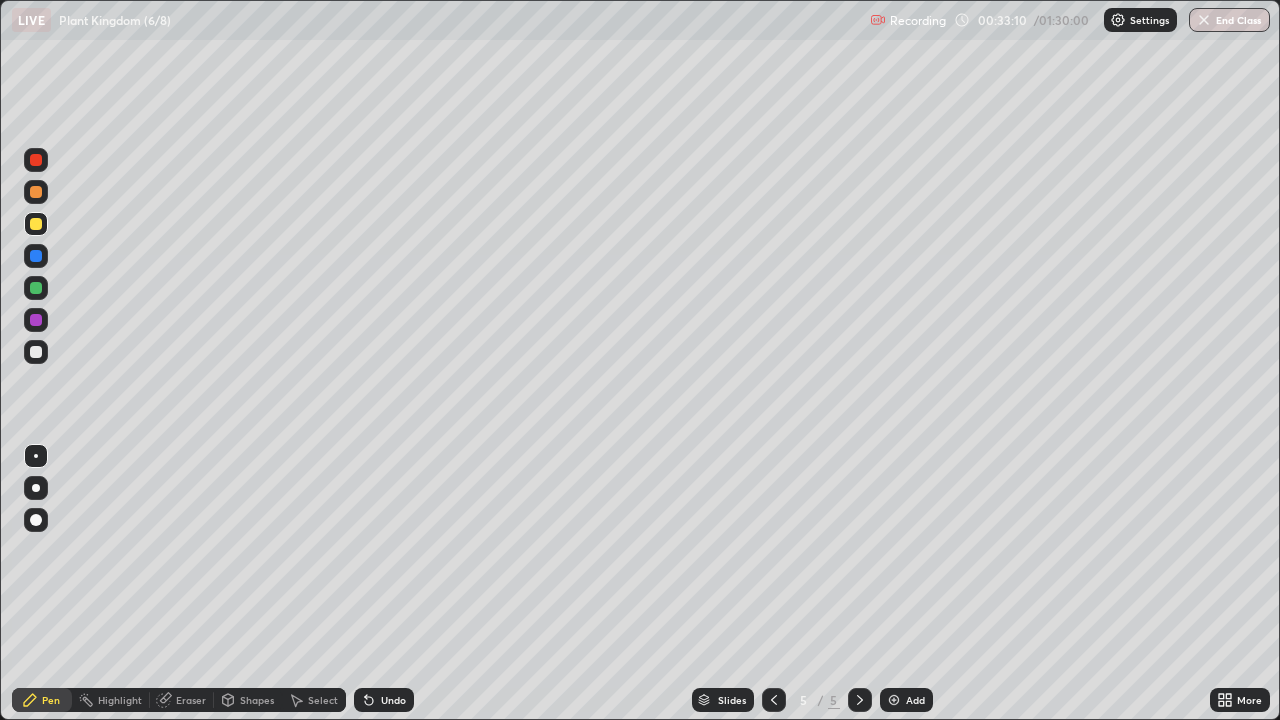 click on "Eraser" at bounding box center (191, 700) 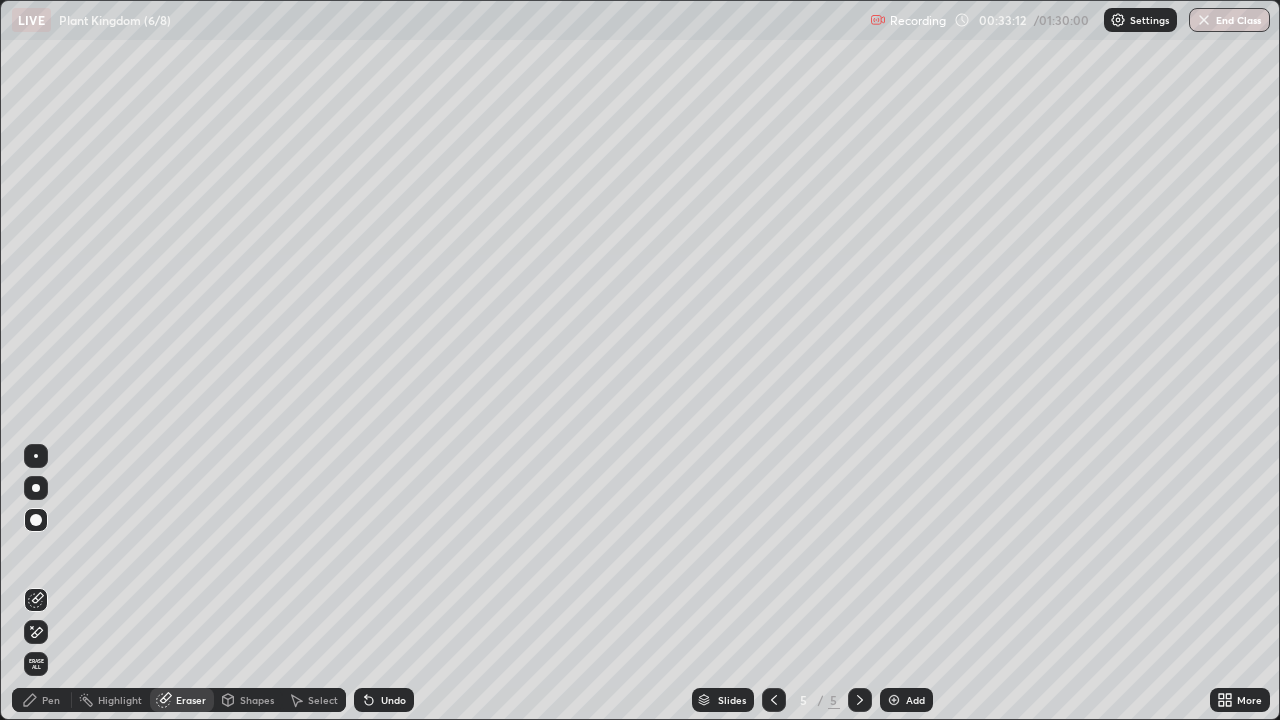 click on "Pen" at bounding box center (51, 700) 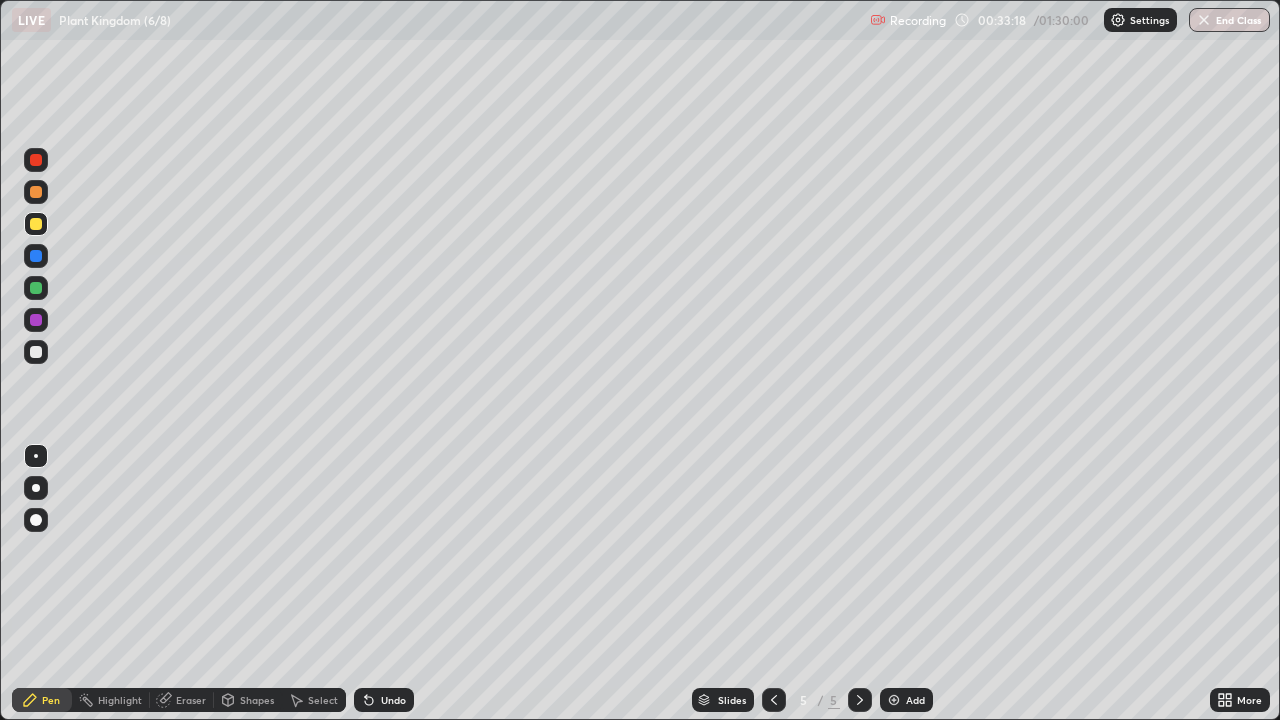 click on "Eraser" at bounding box center (182, 700) 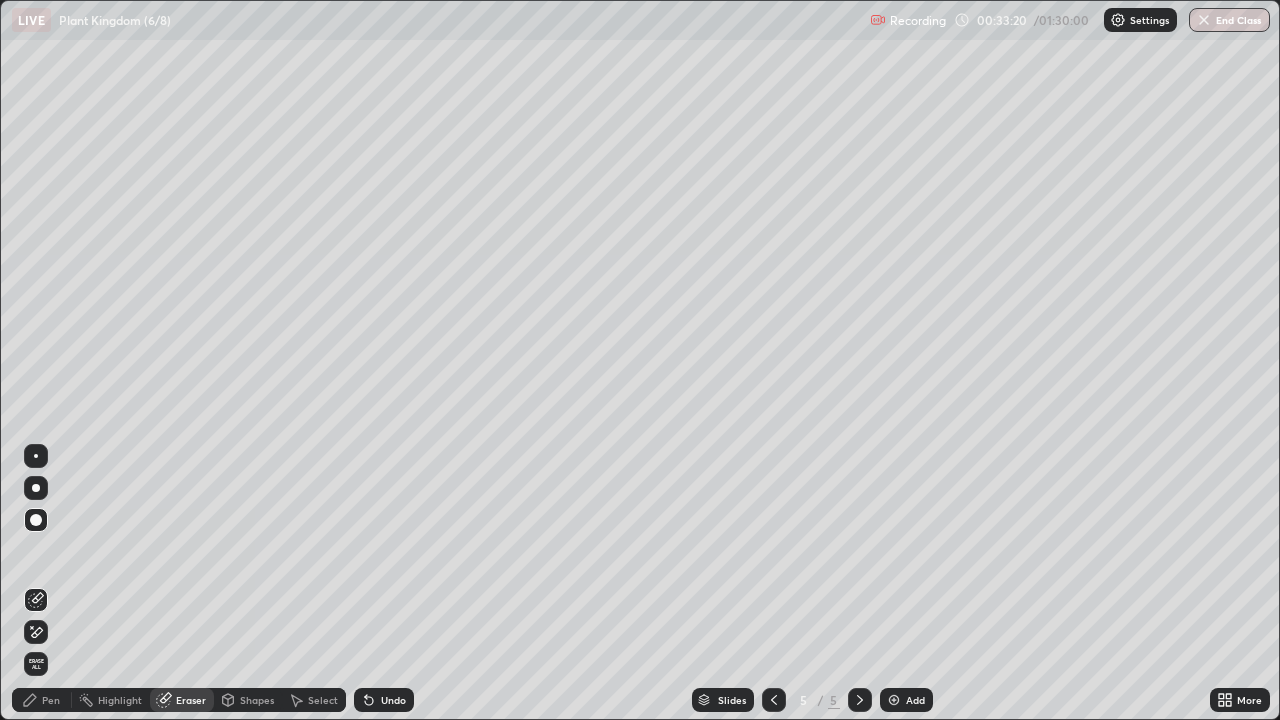 click on "Pen" at bounding box center (51, 700) 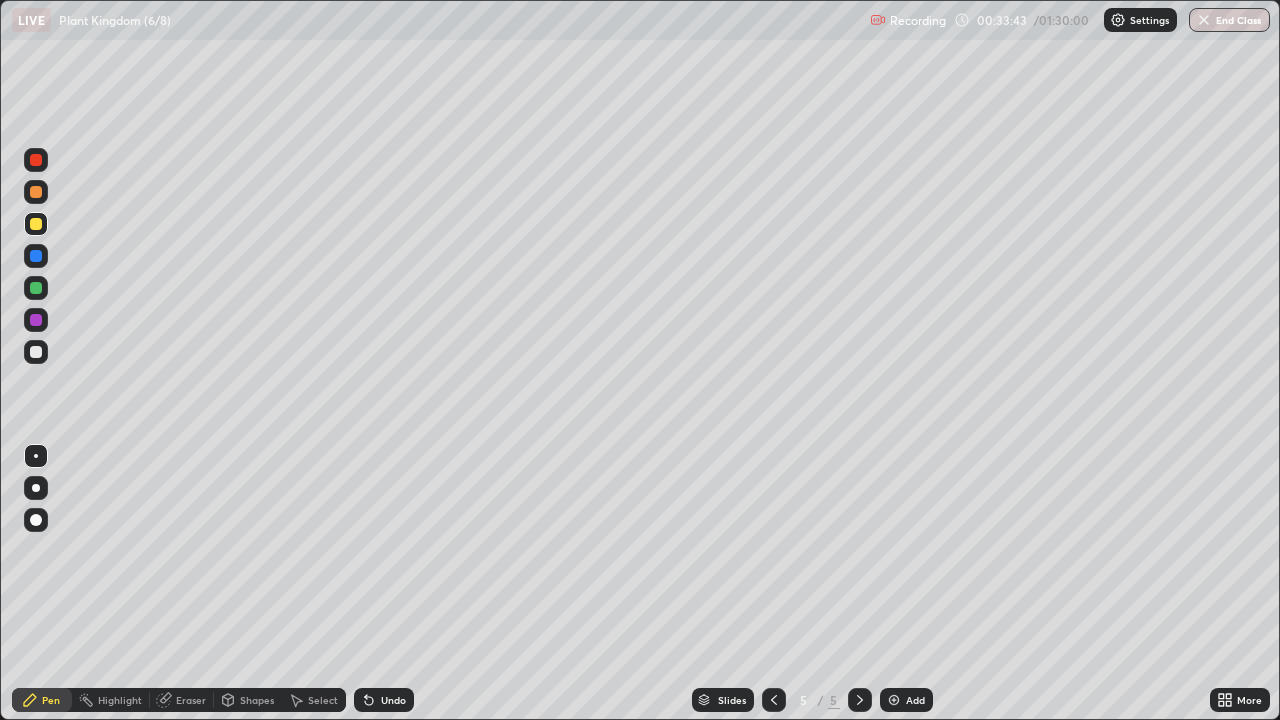 click at bounding box center [36, 352] 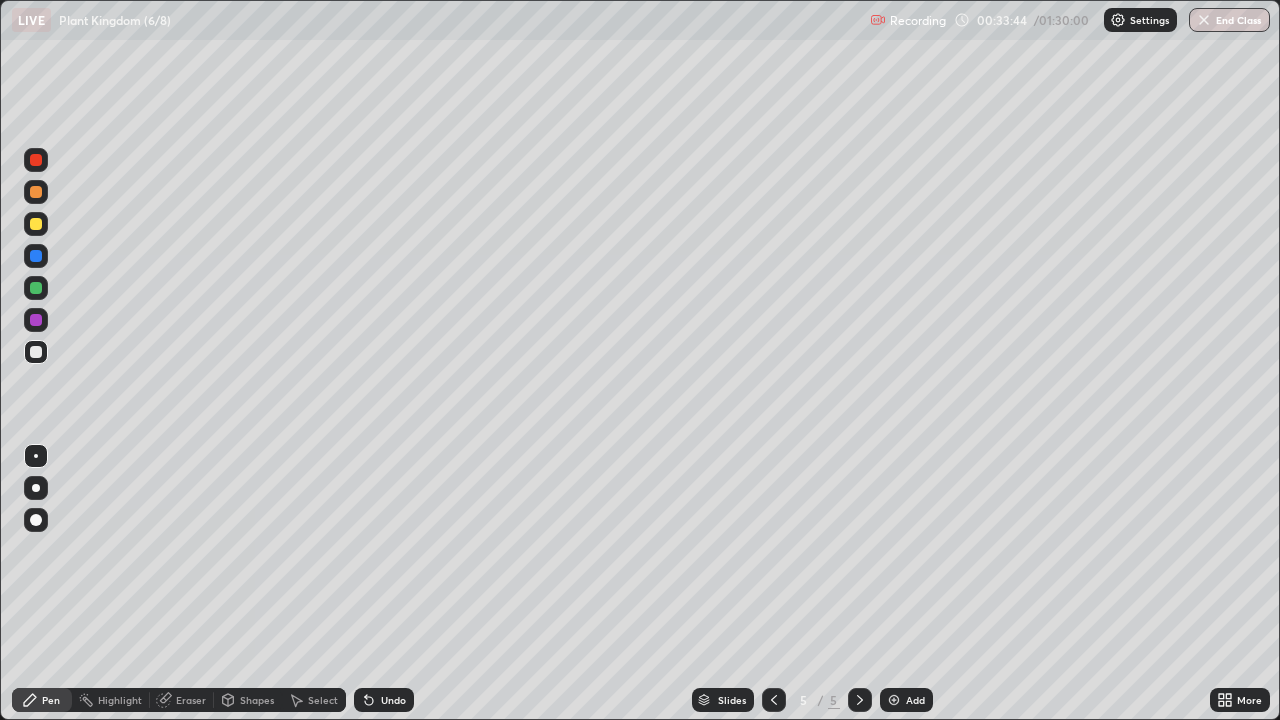 click at bounding box center (36, 224) 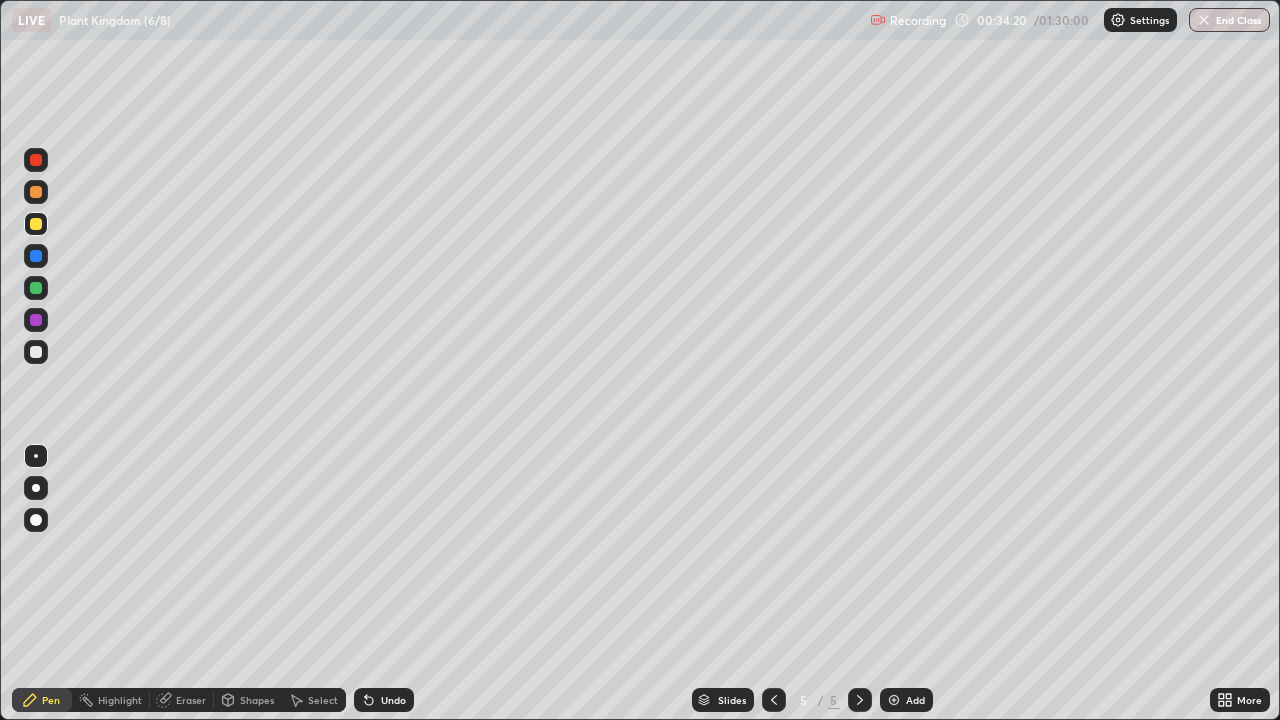 click at bounding box center (36, 224) 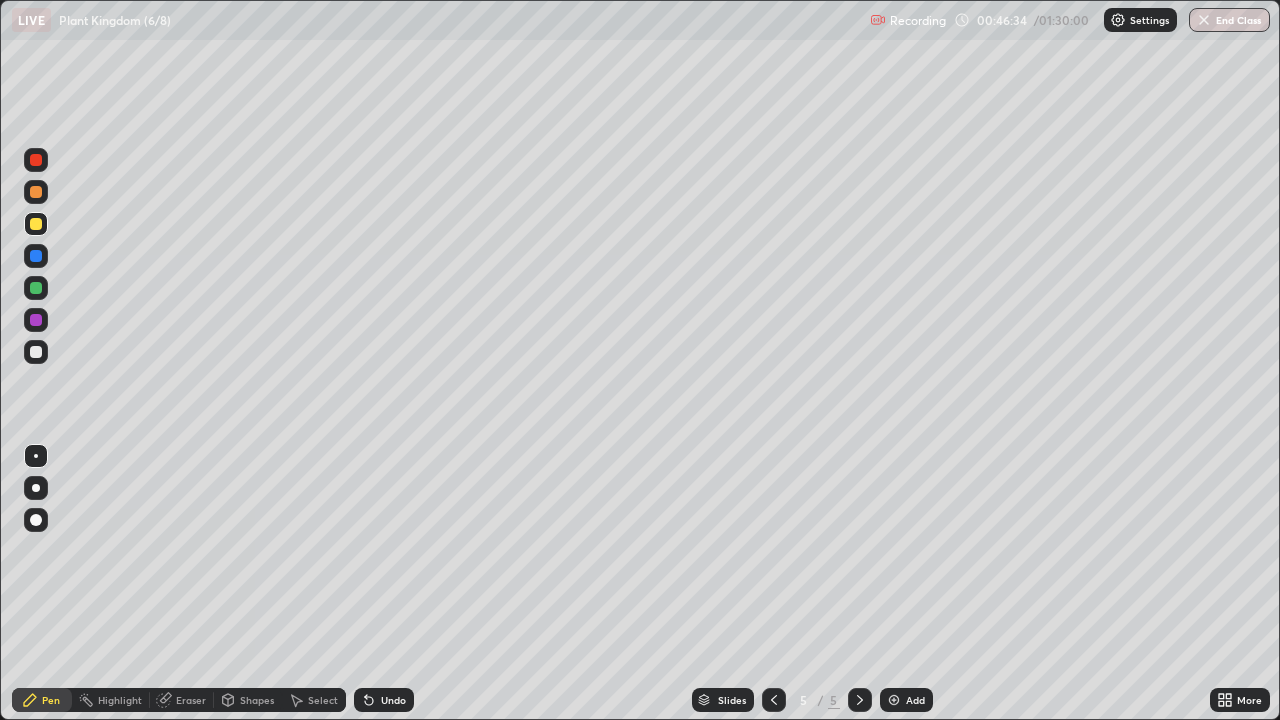 click on "Eraser" at bounding box center (191, 700) 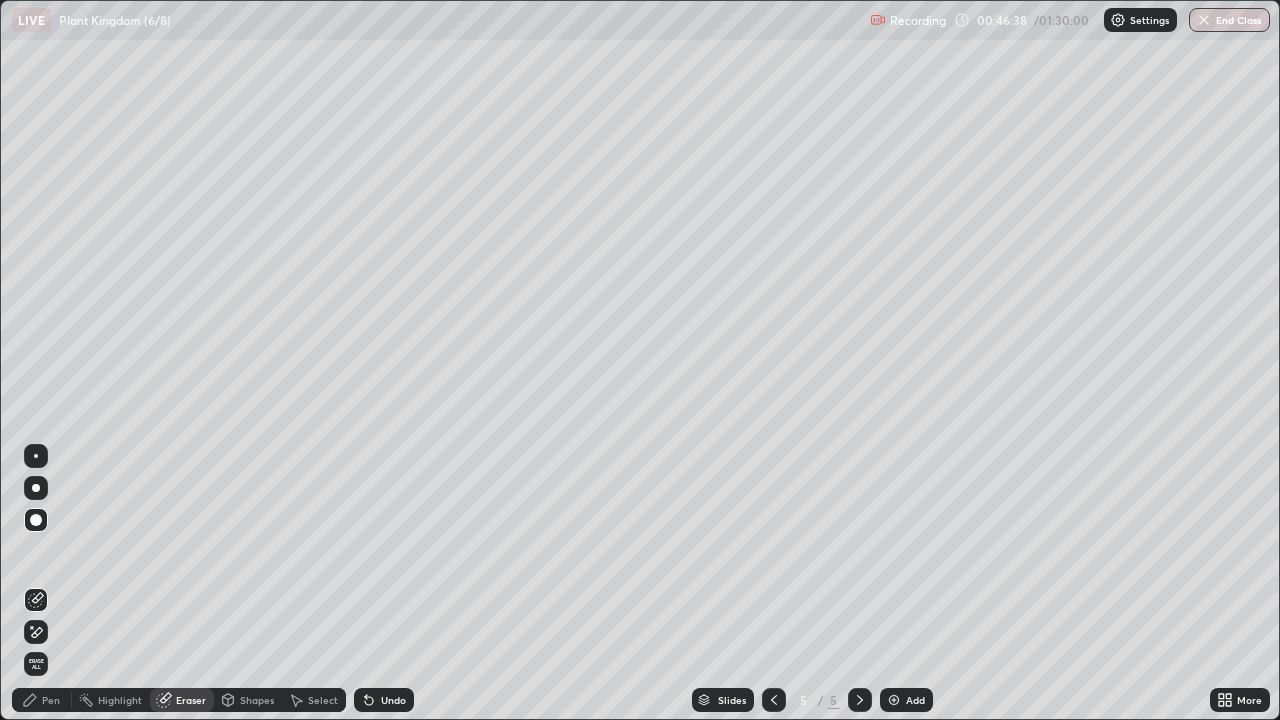 click on "Pen" at bounding box center [42, 700] 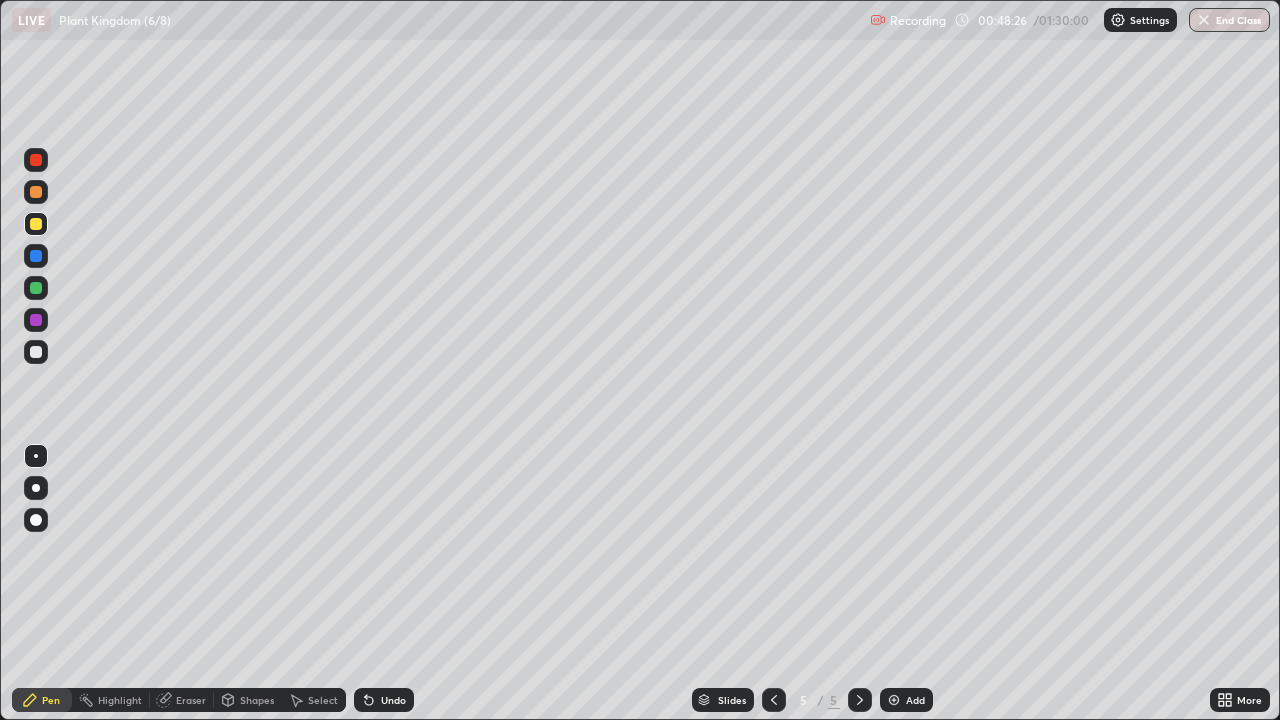 click on "Add" at bounding box center [906, 700] 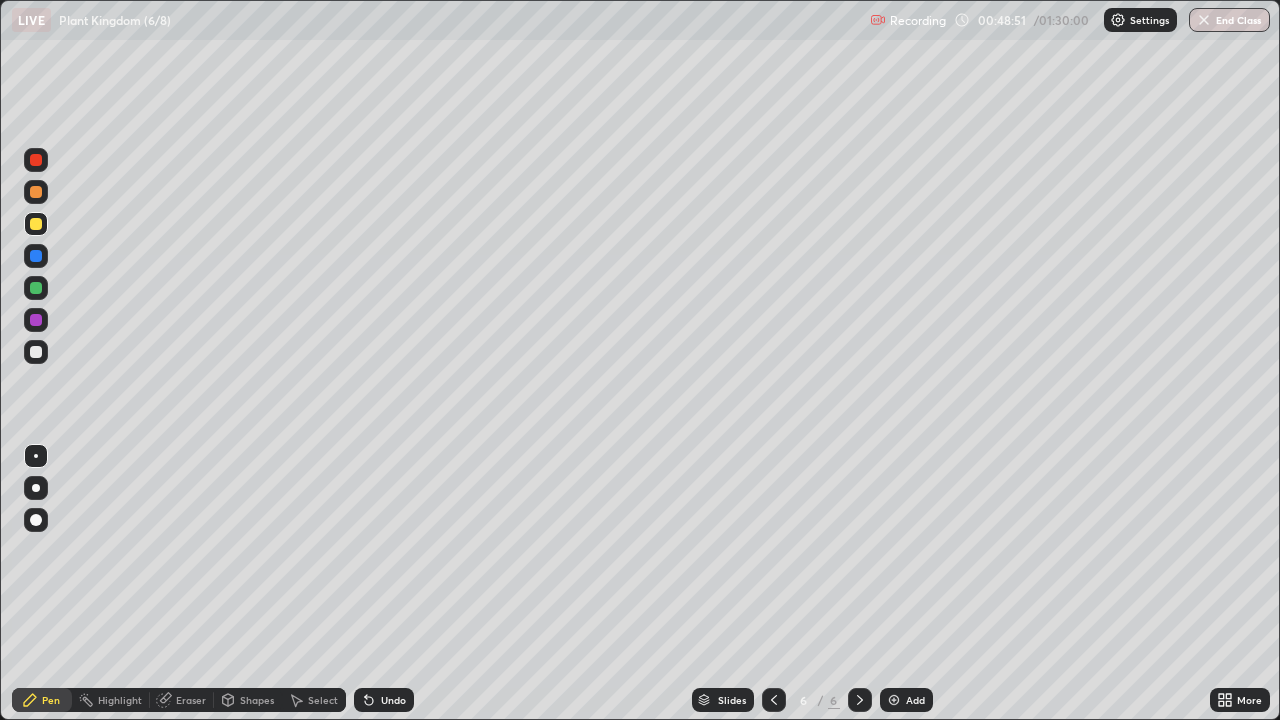 click at bounding box center [36, 352] 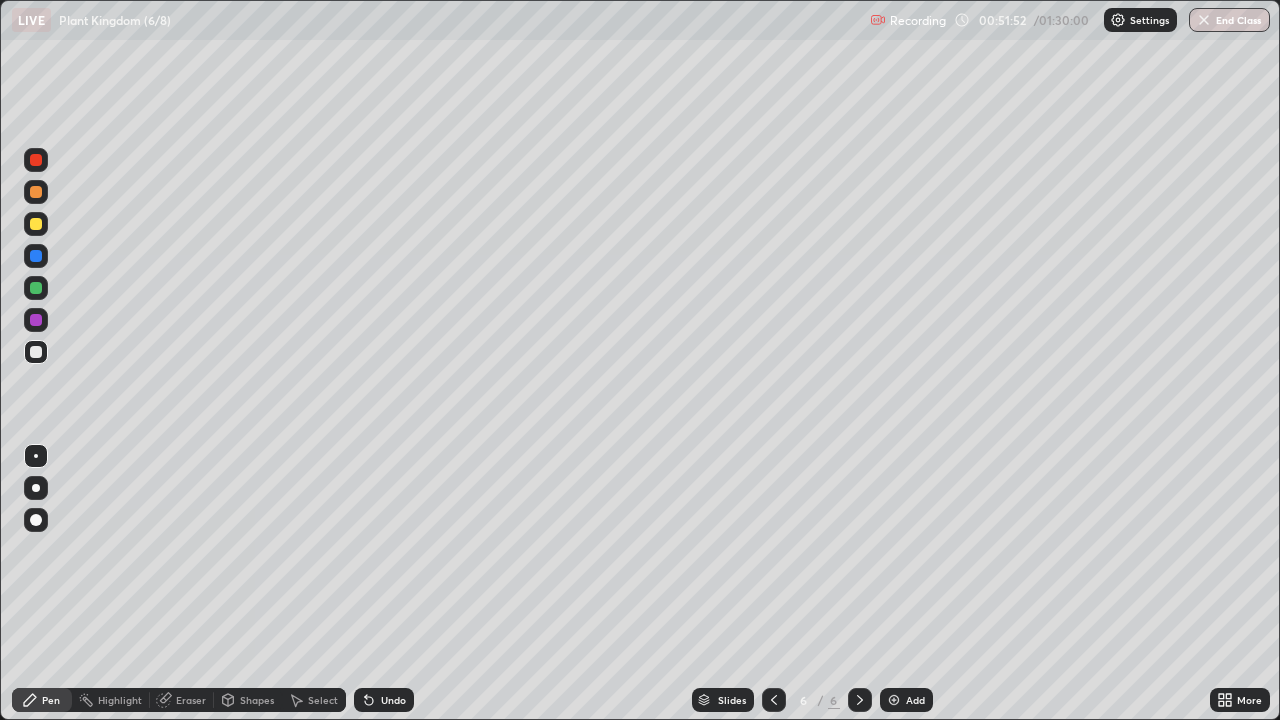 click at bounding box center (36, 224) 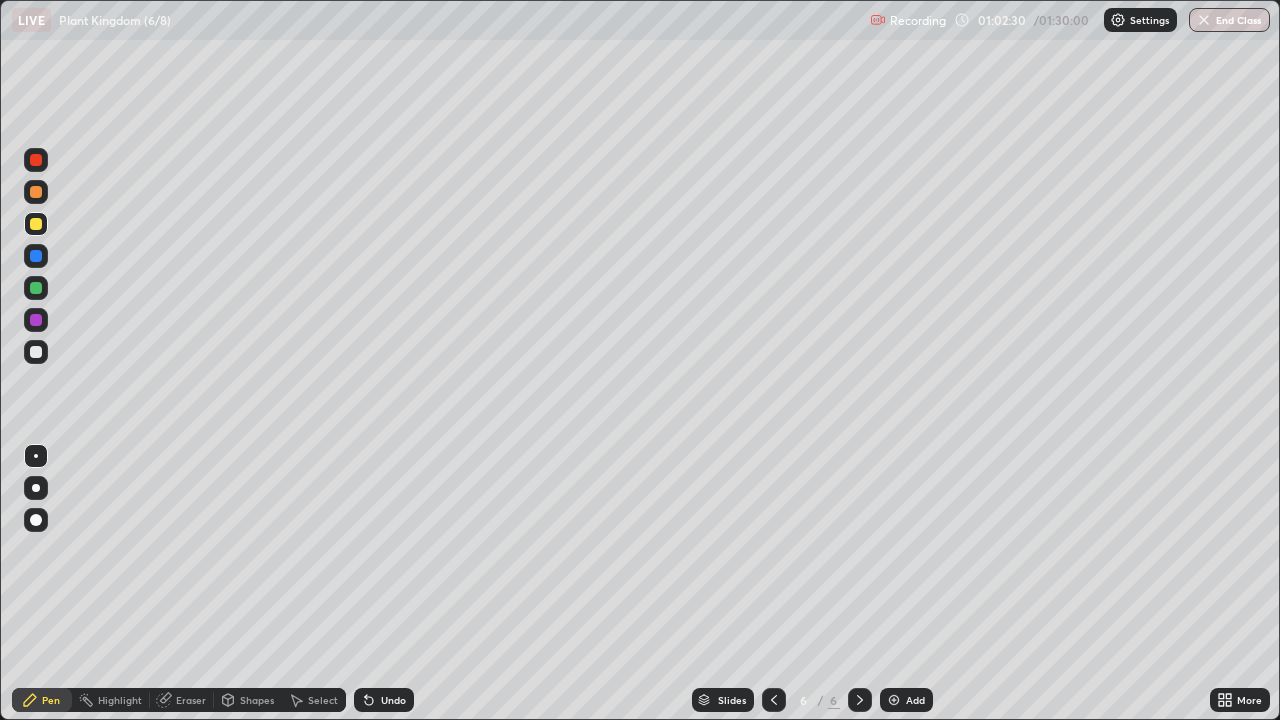 click at bounding box center (36, 352) 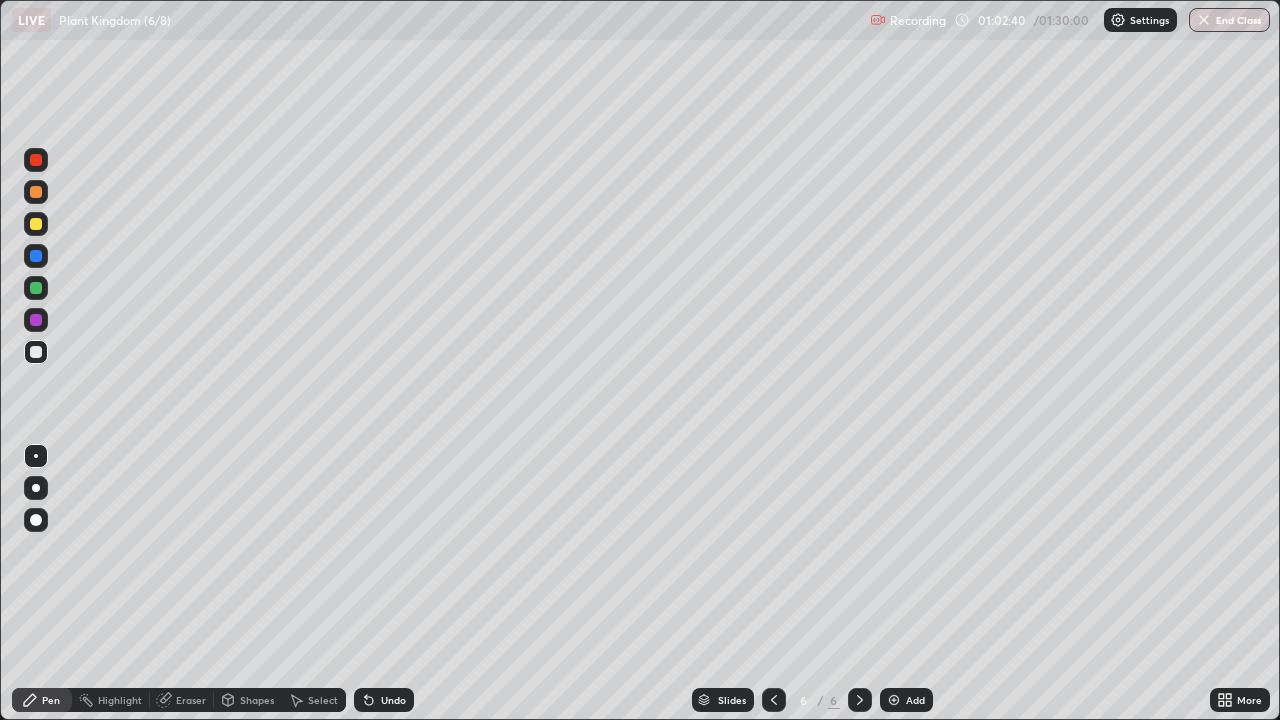 click at bounding box center (36, 352) 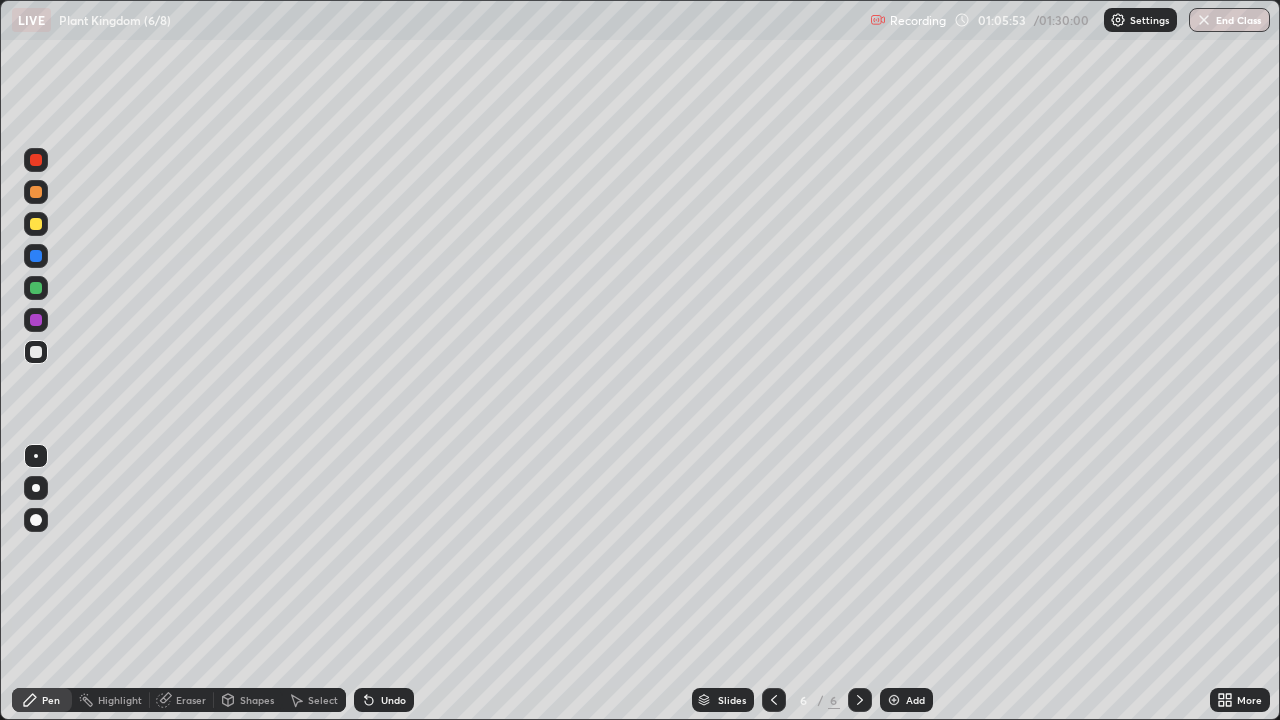 click at bounding box center (894, 700) 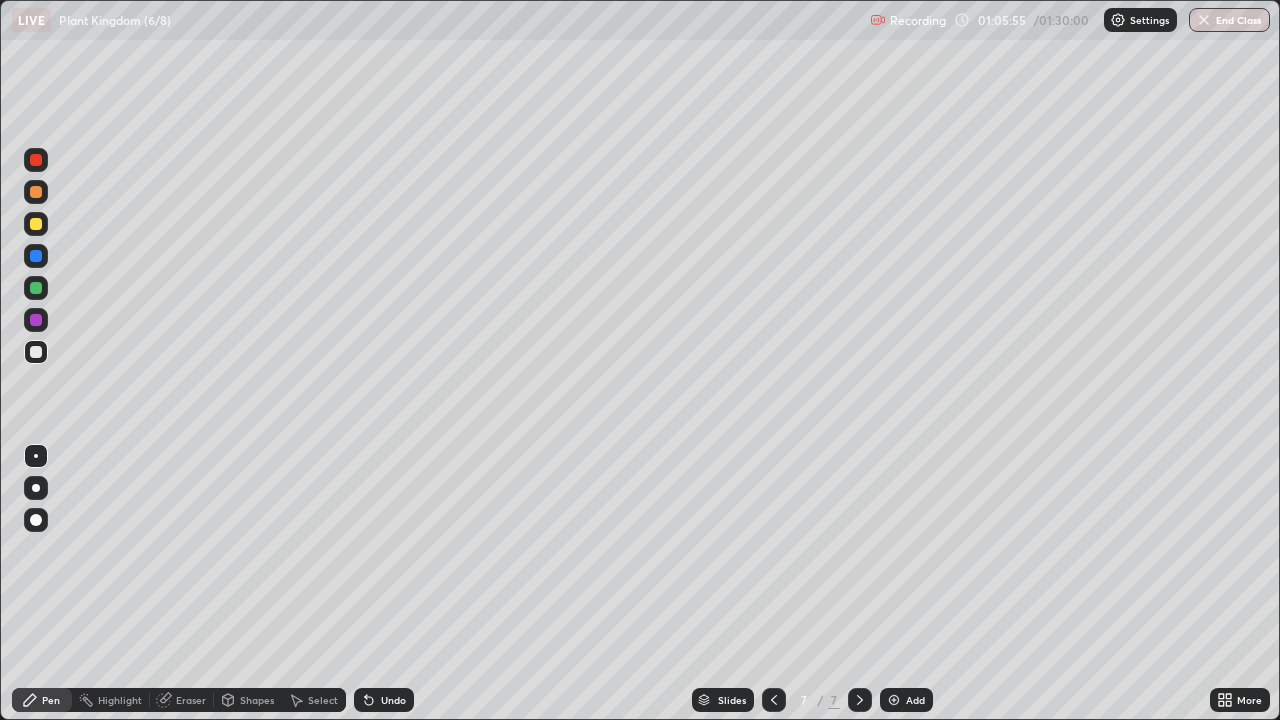click at bounding box center [36, 224] 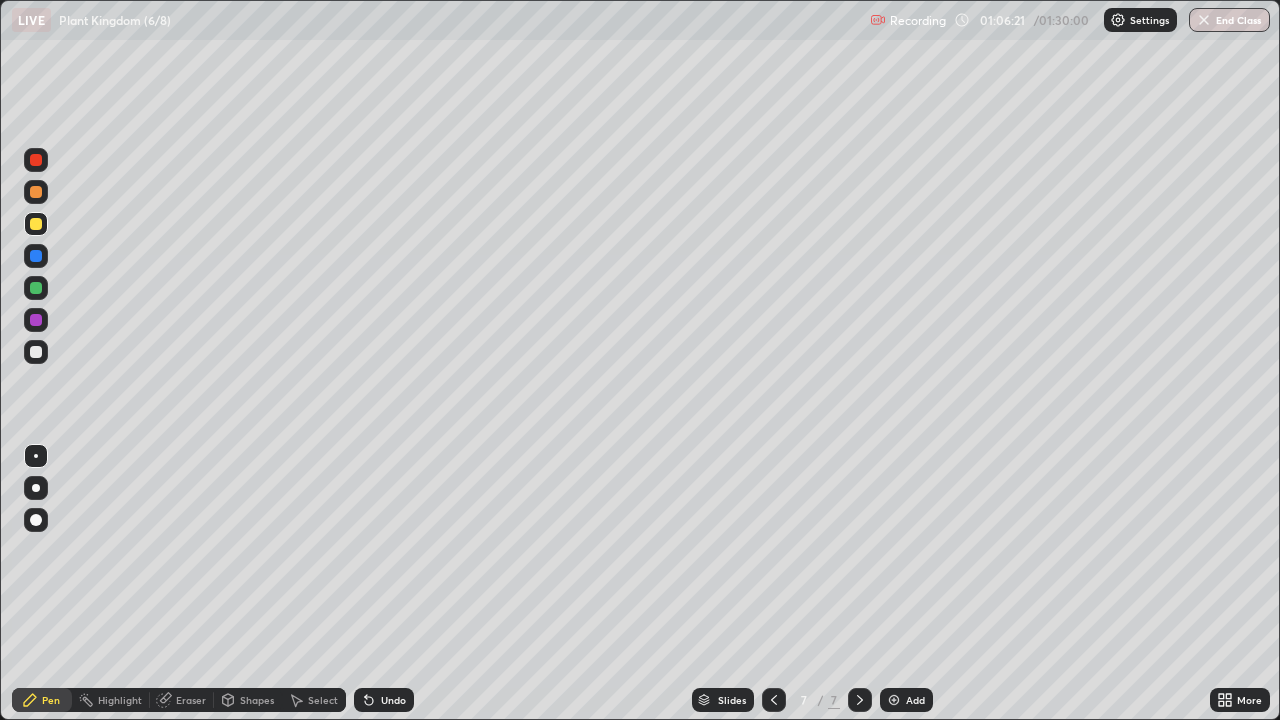 click at bounding box center [36, 288] 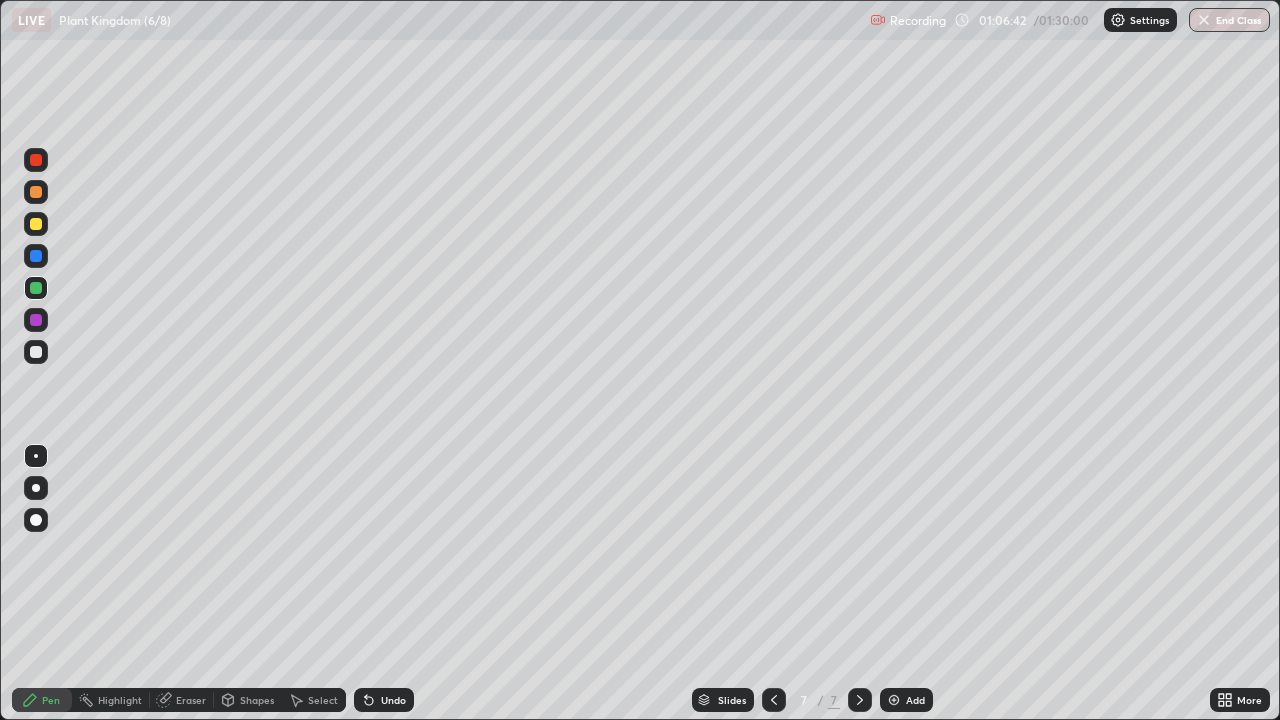 click at bounding box center (36, 224) 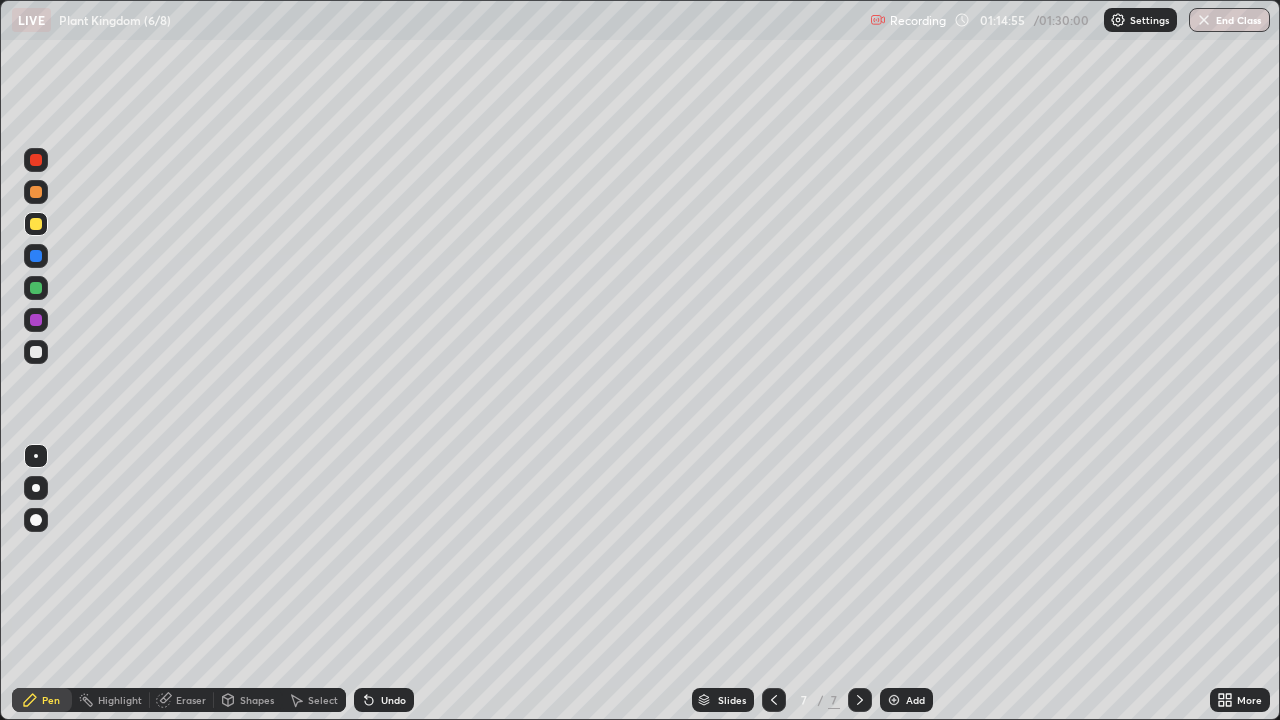click at bounding box center [36, 352] 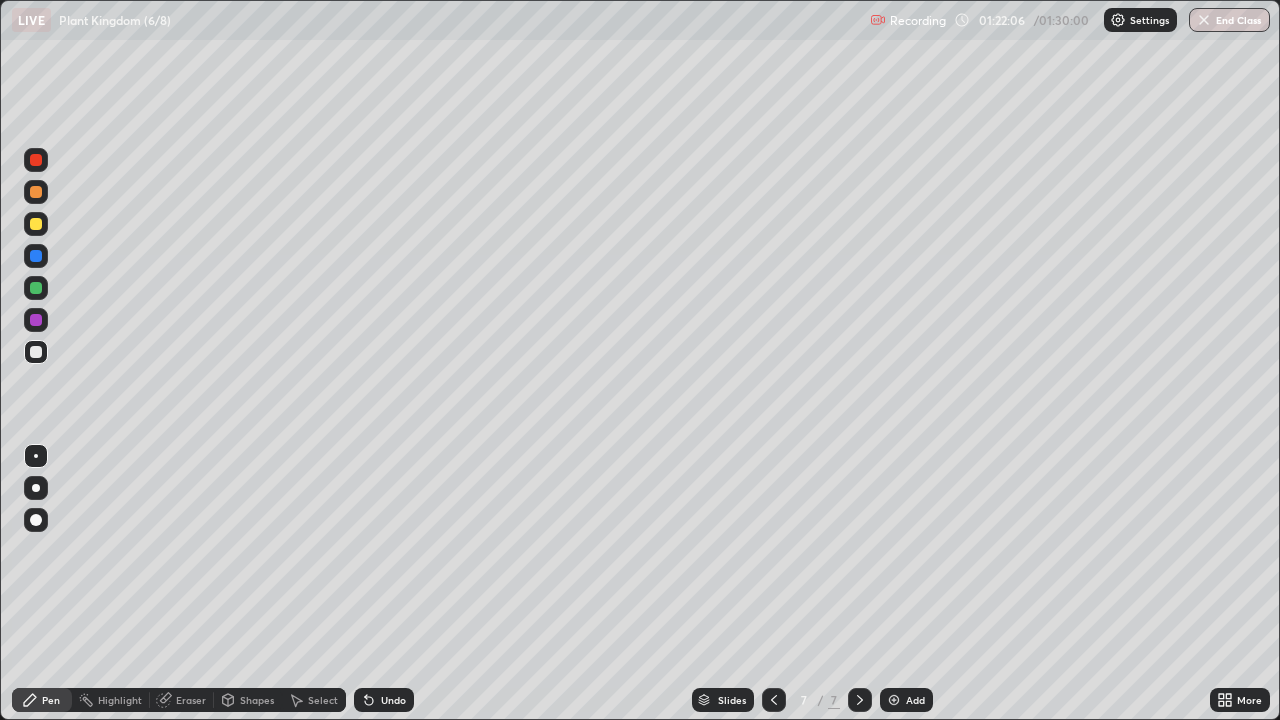 click at bounding box center [1204, 20] 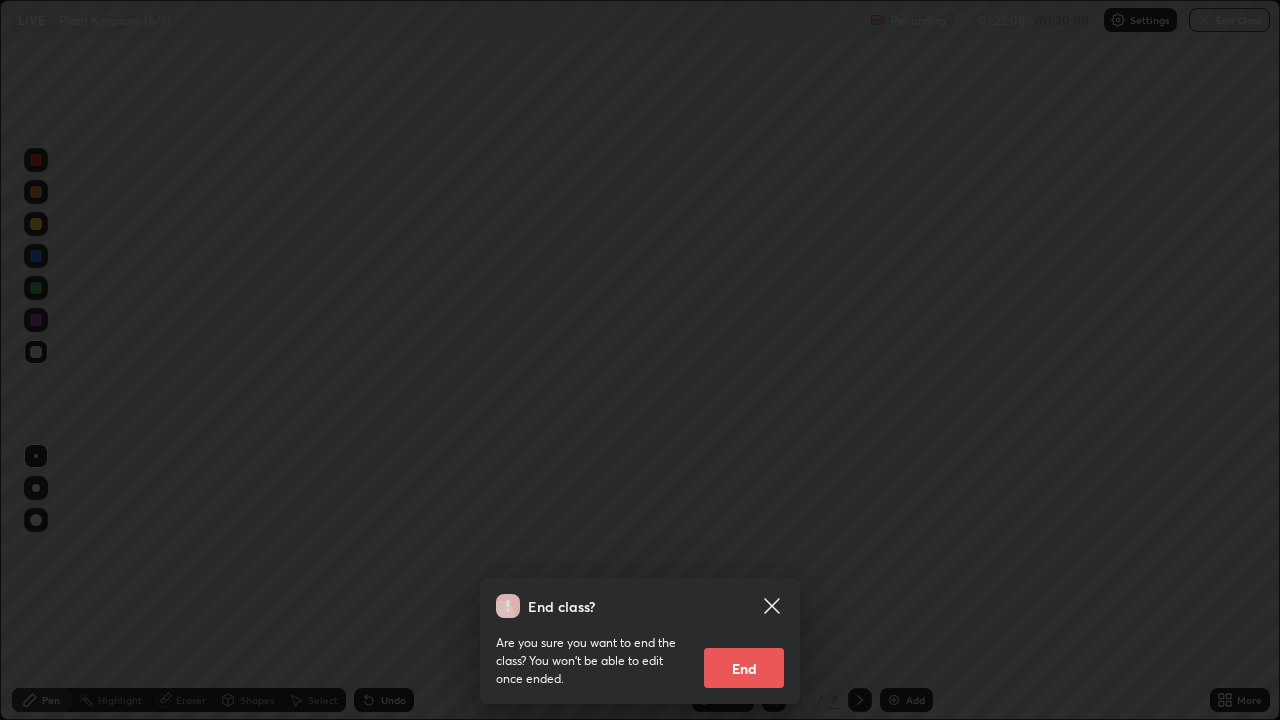 click on "End" at bounding box center [744, 668] 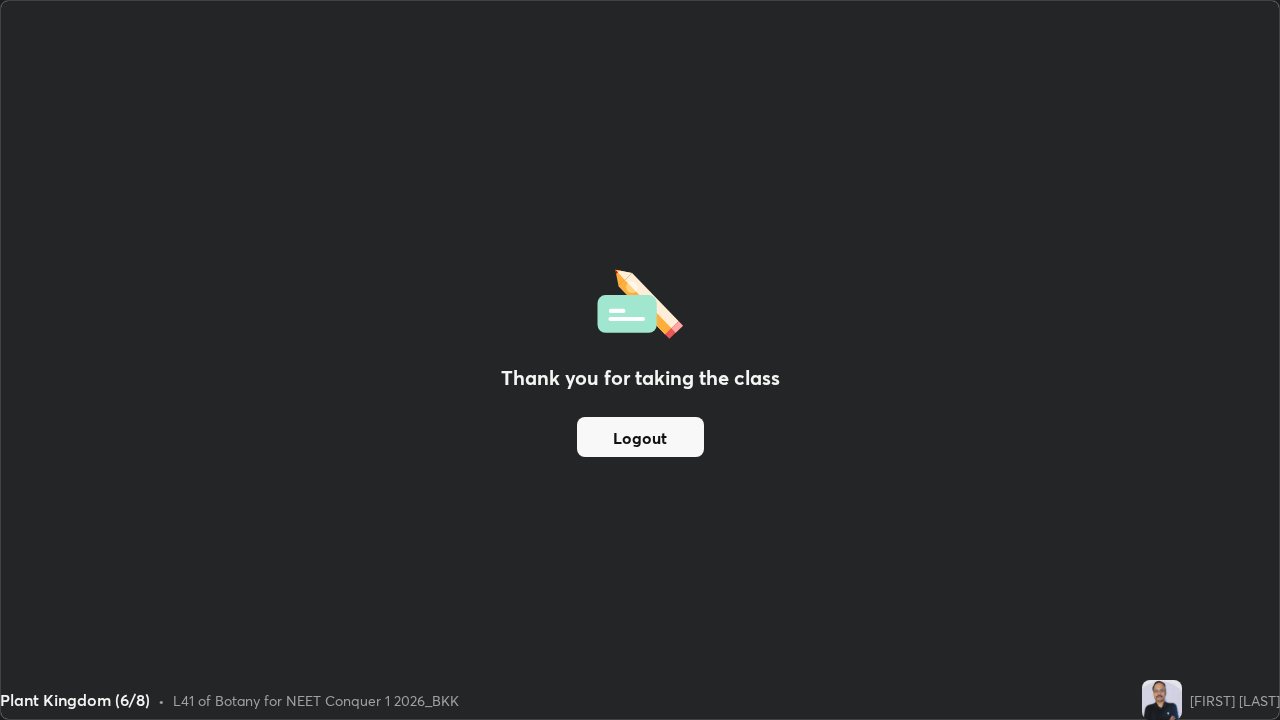 click on "Thank you for taking the class Logout" at bounding box center [640, 360] 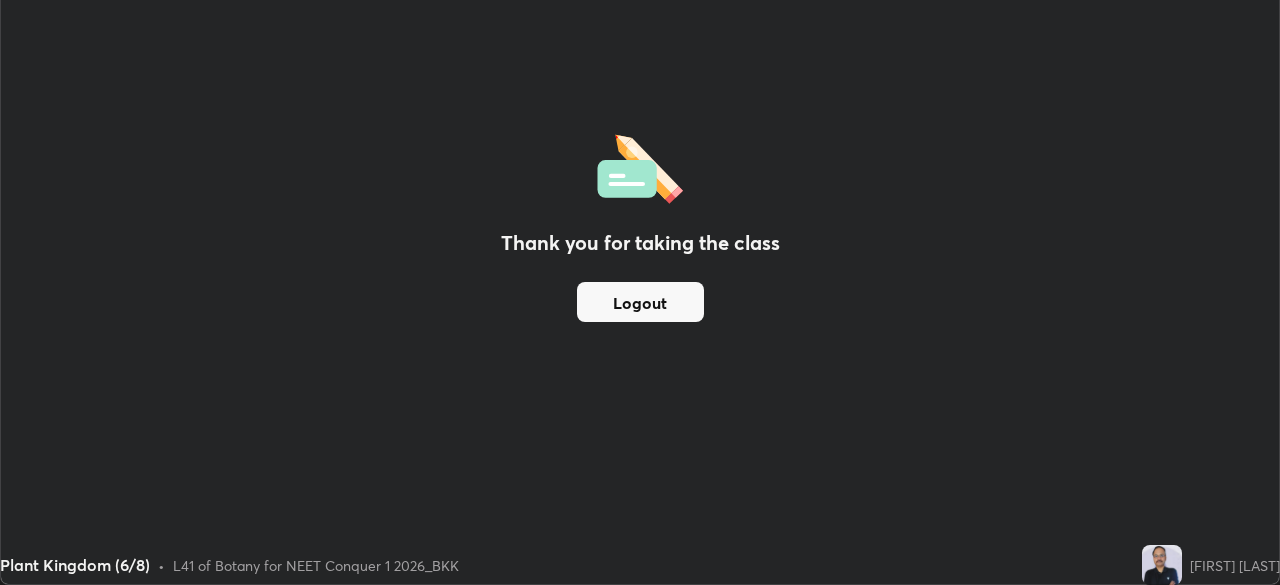 scroll, scrollTop: 585, scrollLeft: 1280, axis: both 